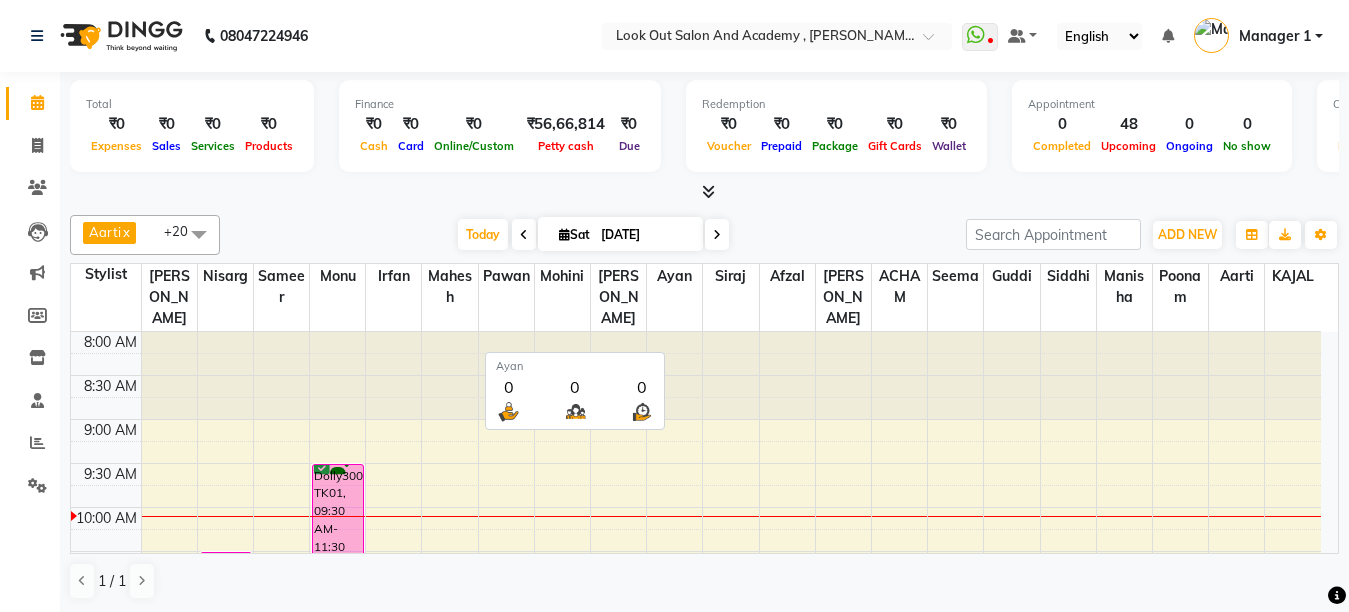 scroll, scrollTop: 0, scrollLeft: 0, axis: both 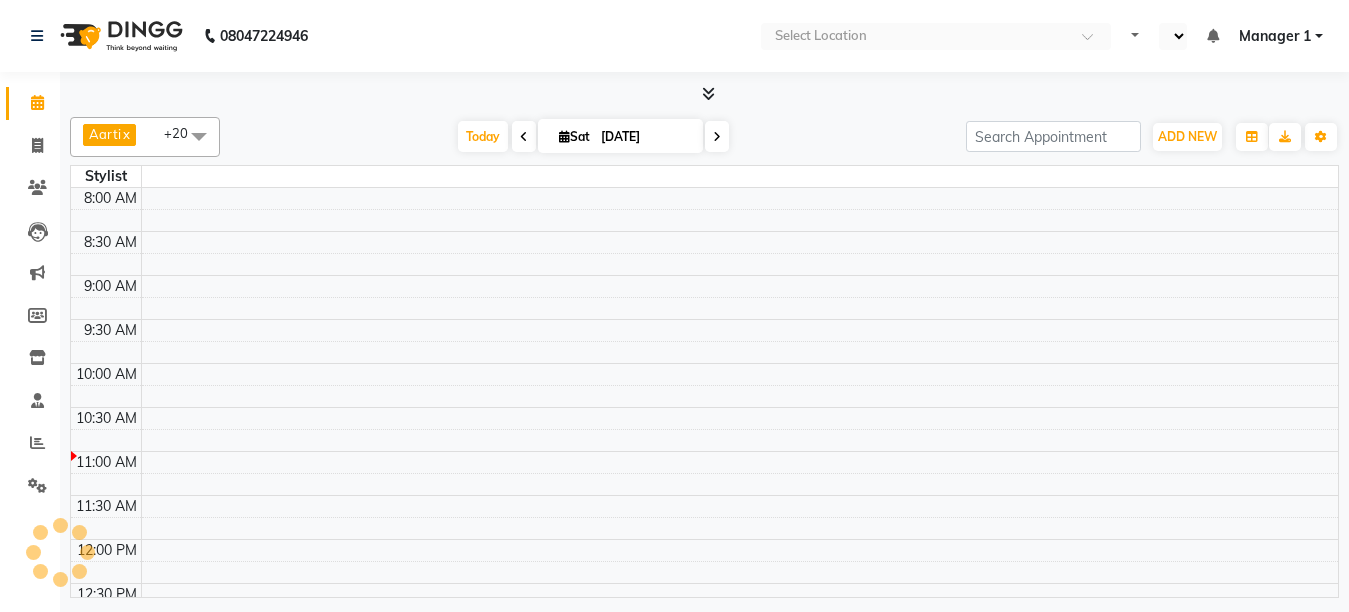 select on "en" 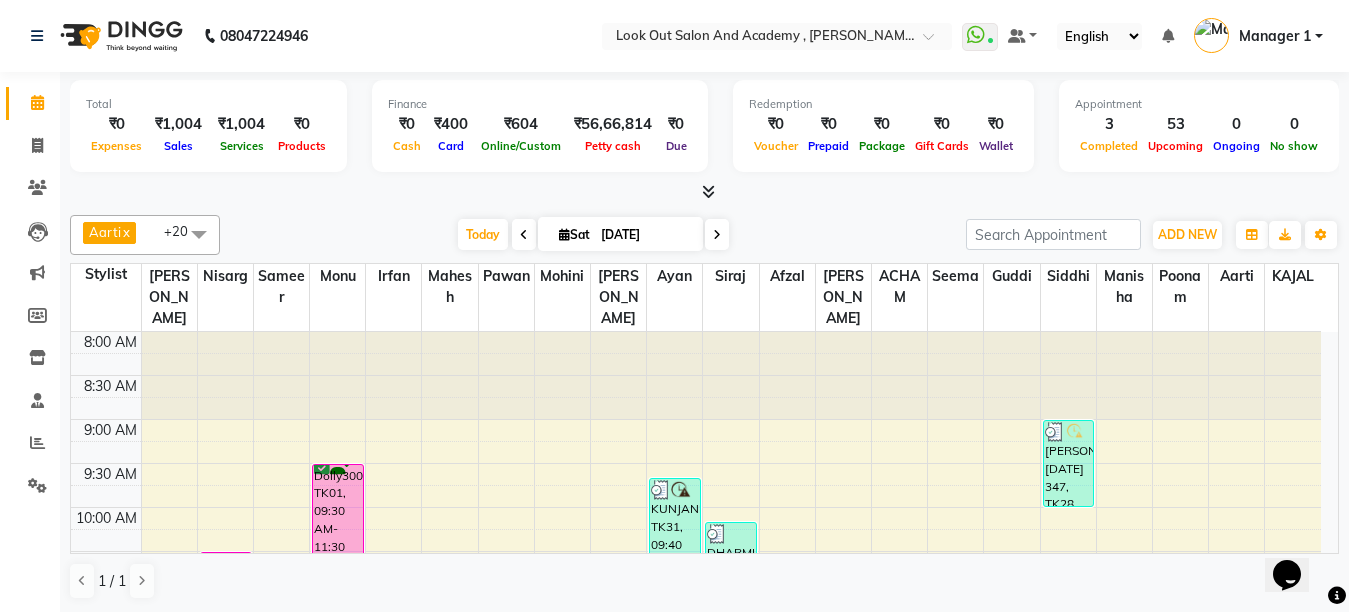 scroll, scrollTop: 0, scrollLeft: 0, axis: both 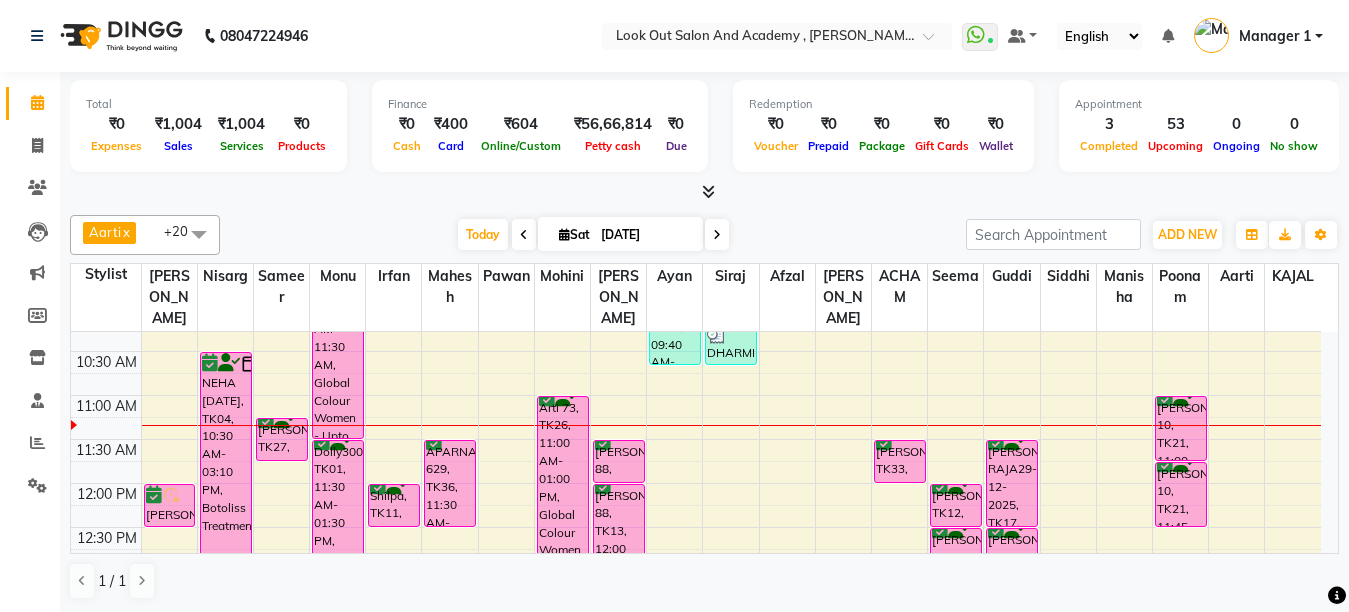 click at bounding box center [564, 234] 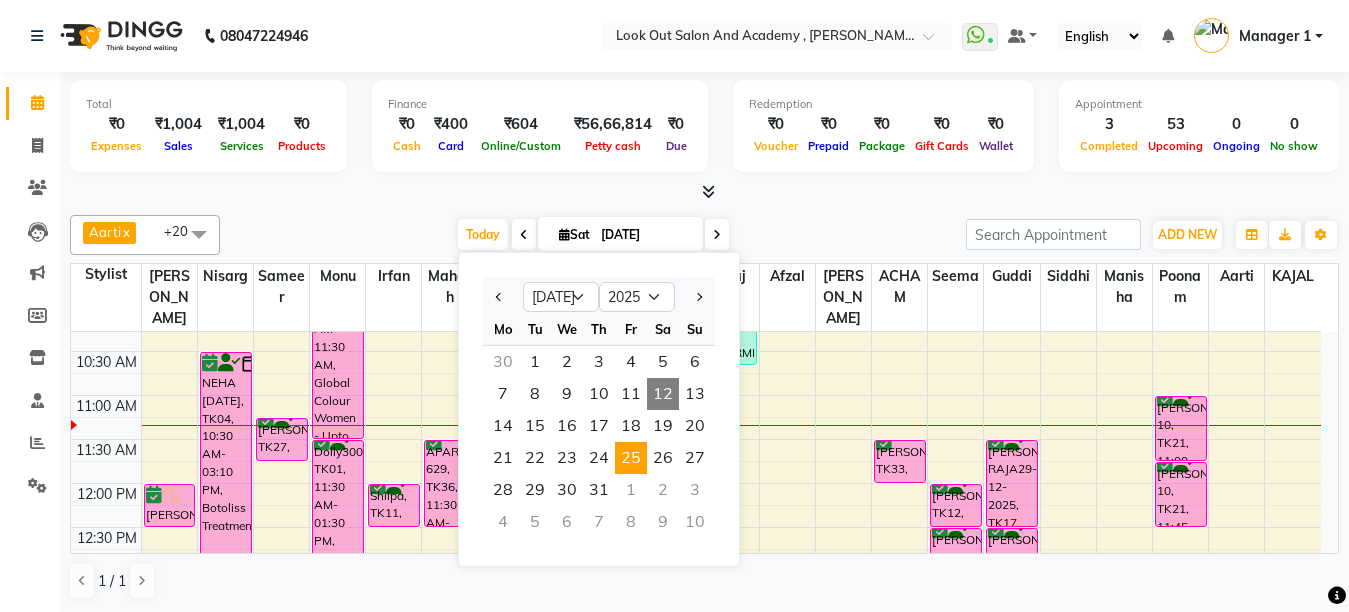 click on "25" at bounding box center (631, 458) 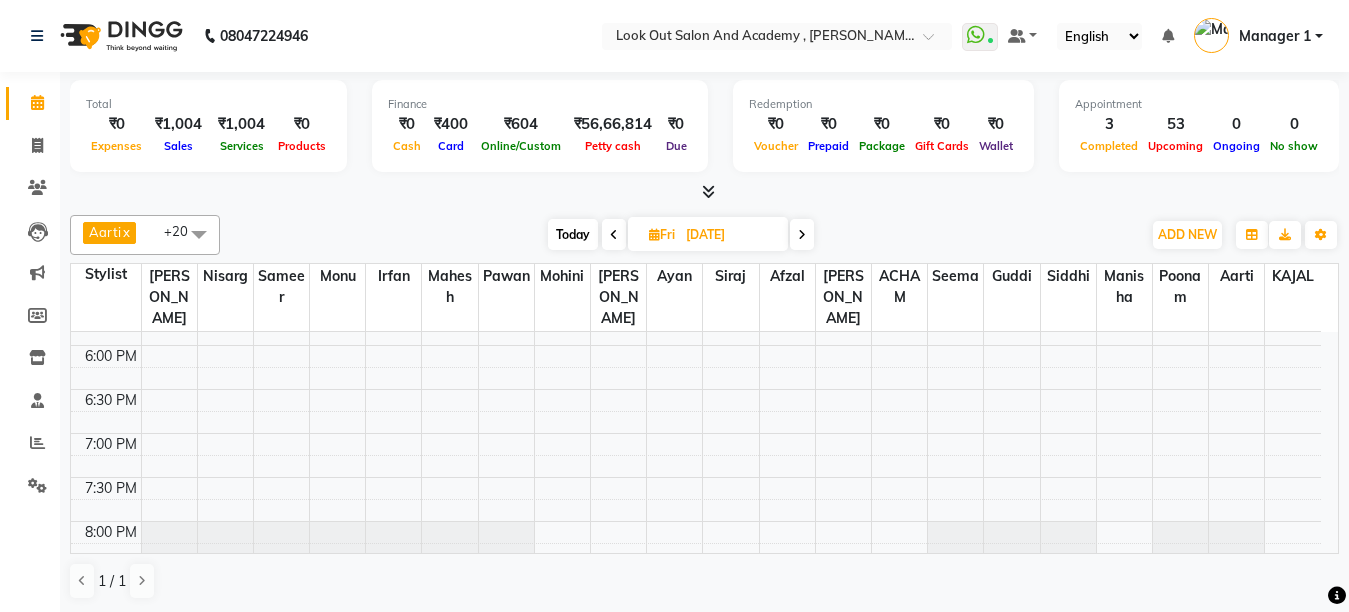 scroll, scrollTop: 900, scrollLeft: 0, axis: vertical 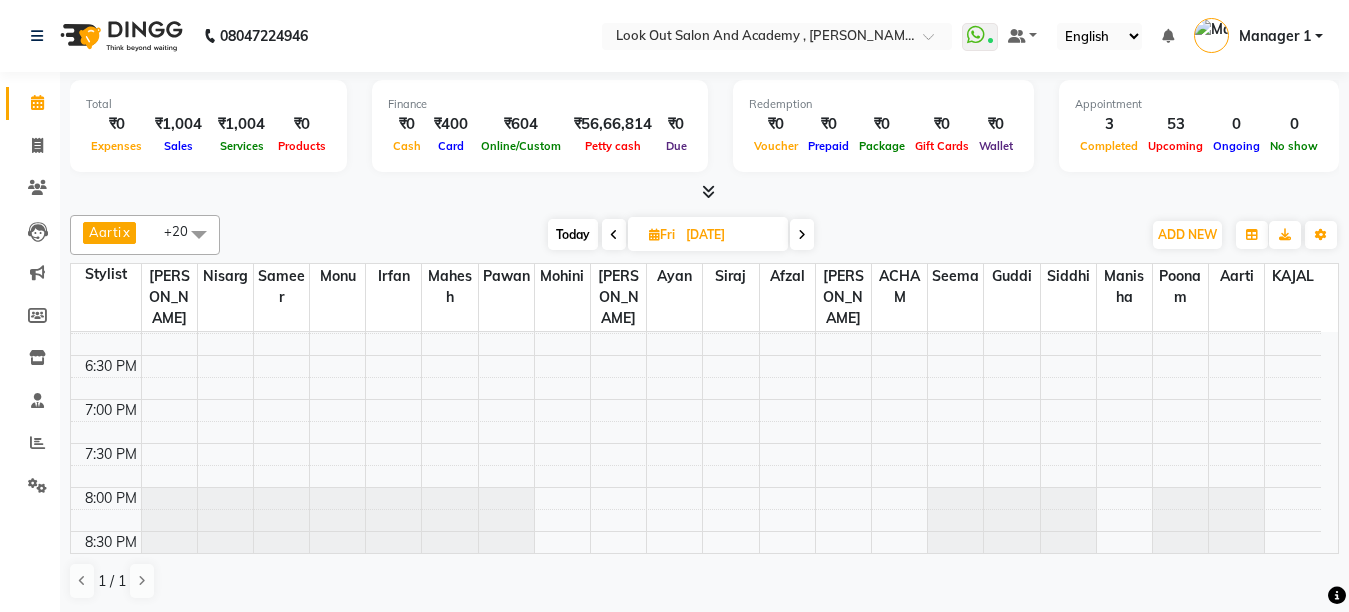 click on "Today" at bounding box center [573, 234] 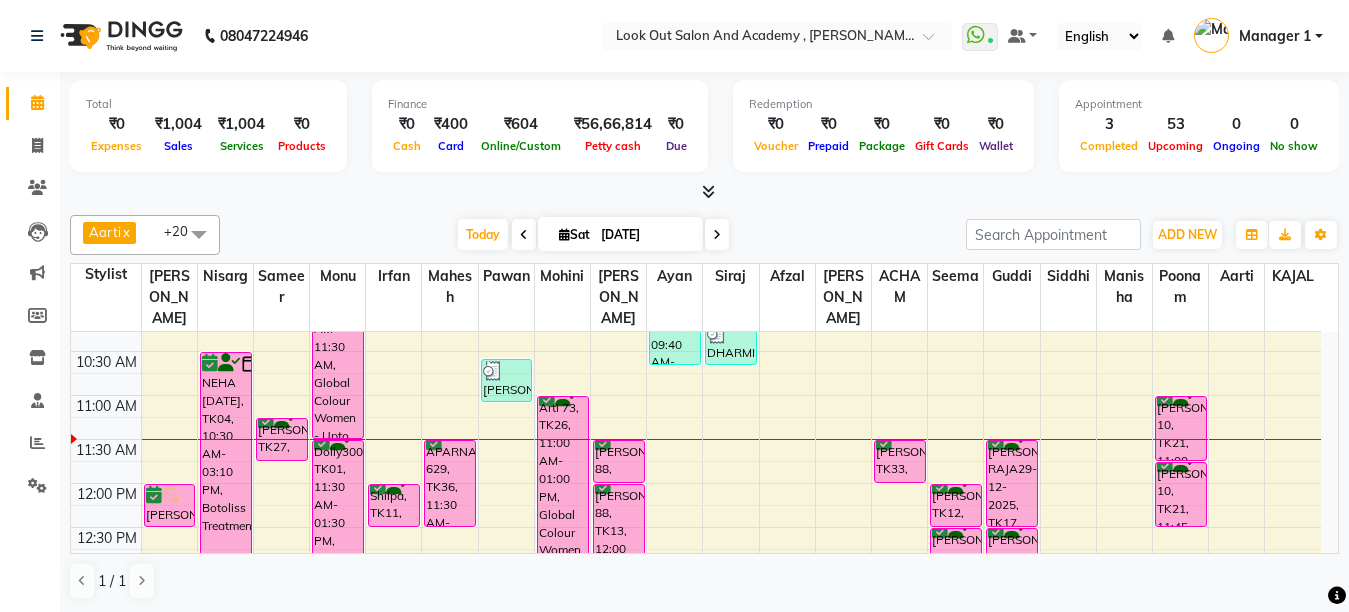 scroll, scrollTop: 300, scrollLeft: 0, axis: vertical 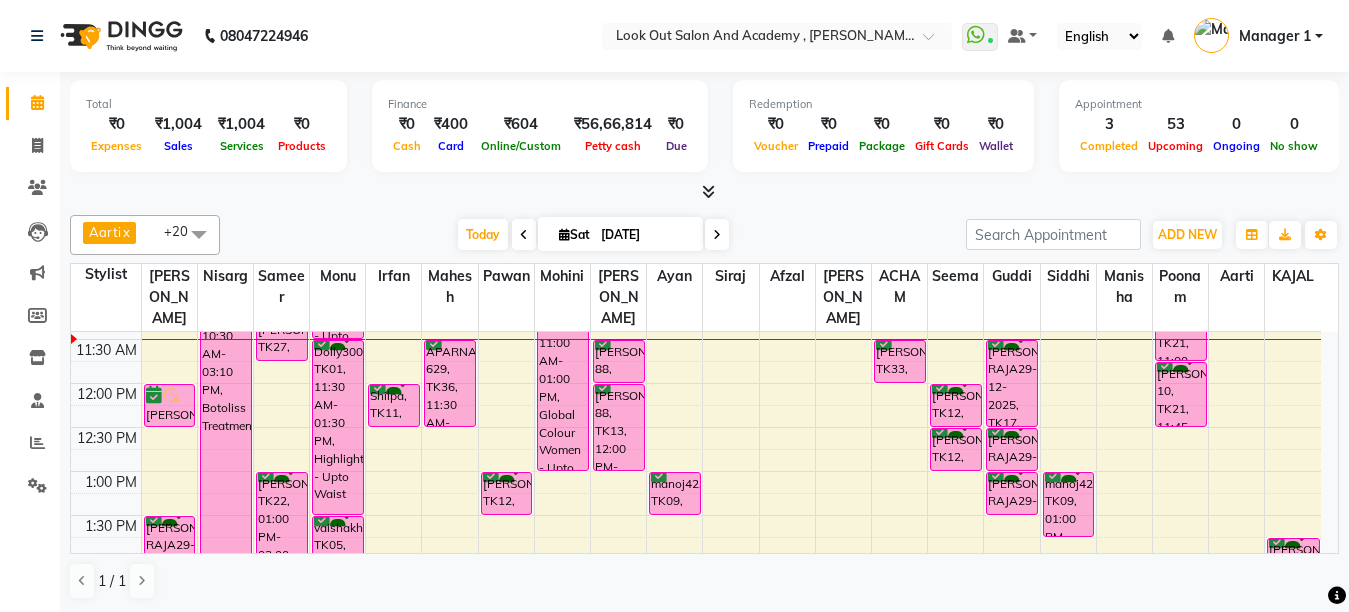 click at bounding box center [717, 235] 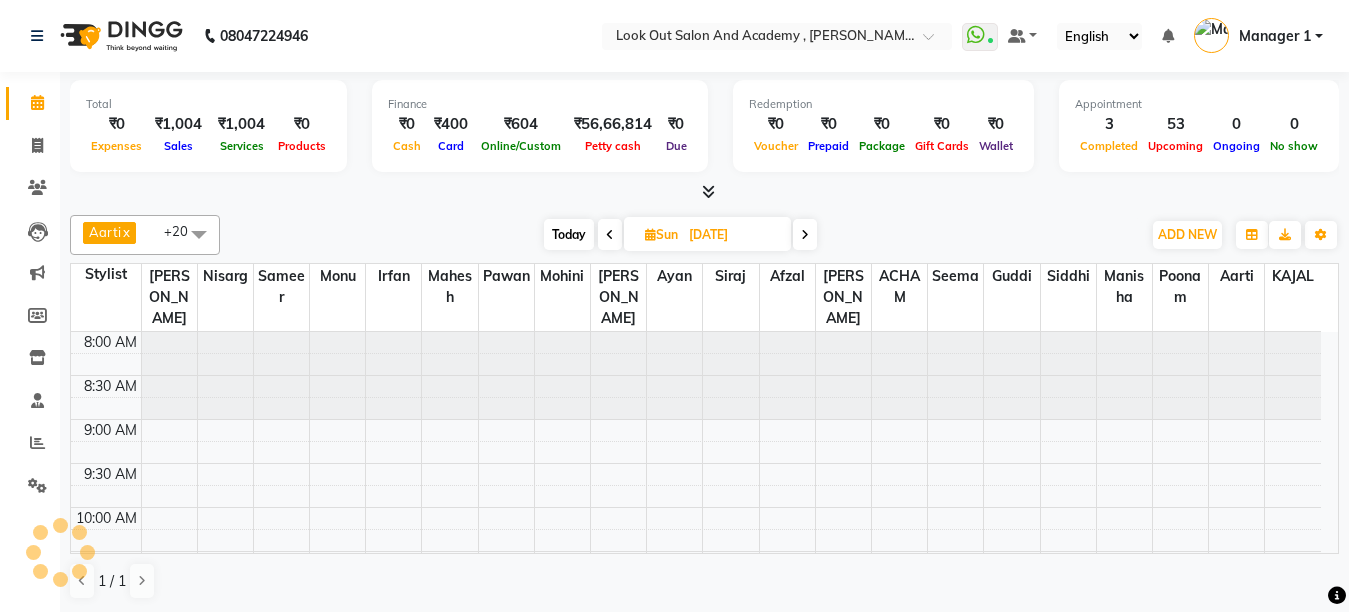 scroll, scrollTop: 265, scrollLeft: 0, axis: vertical 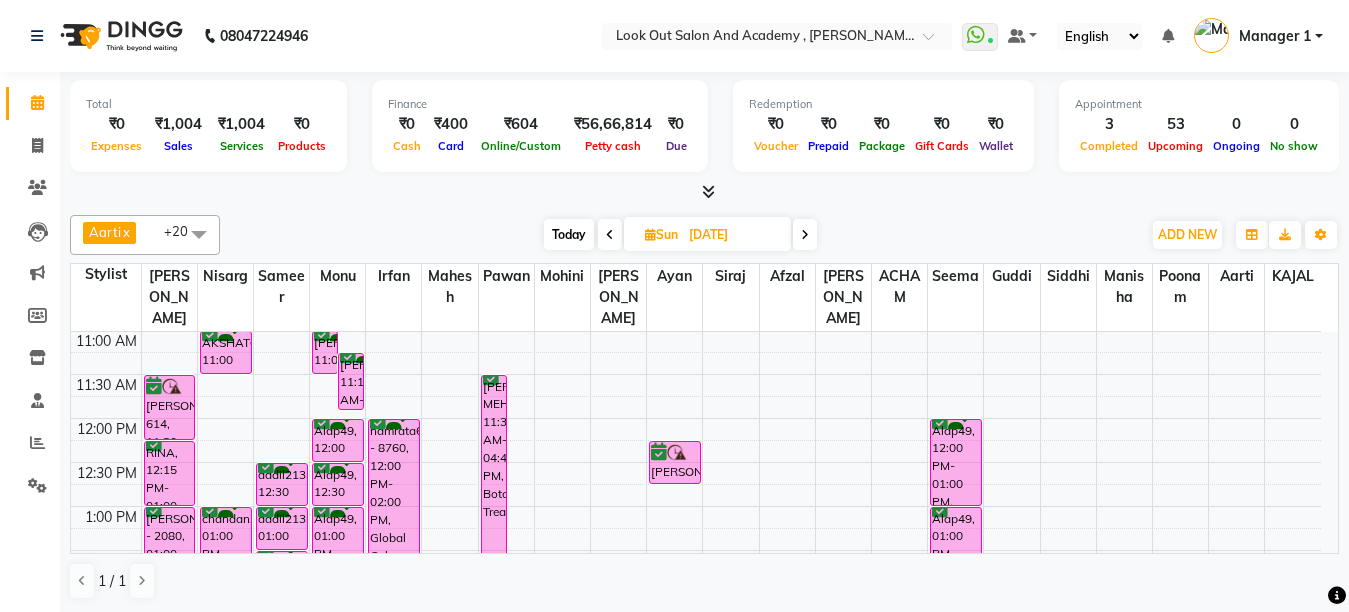 click on "8:00 AM 8:30 AM 9:00 AM 9:30 AM 10:00 AM 10:30 AM 11:00 AM 11:30 AM 12:00 PM 12:30 PM 1:00 PM 1:30 PM 2:00 PM 2:30 PM 3:00 PM 3:30 PM 4:00 PM 4:30 PM 5:00 PM 5:30 PM 6:00 PM 6:30 PM 7:00 PM 7:30 PM 8:00 PM 8:30 PM 9:00 PM 9:30 PM 10:00 PM 10:30 PM     RONAK MOTLA - 2080, 01:45 PM-02:15 PM, Hair Cut (Female) - Haircut With Master Stylist     NIMESH MEHTA, 02:00 PM-02:30 PM, Hair Cut (Female) - Haircut With Master Stylist     RUCHIR SHAH 614, 11:30 AM-12:15 PM, Hair Cut (Male) - Haircut With Master Stylist     RINA, 12:15 PM-01:00 PM, Hair Cut (Male) - Haircut With Master Stylist     RONAK MOTLA - 2080, 01:00 PM-01:45 PM, Hair Cut (Male) - Haircut With Master Stylist     NIMESH MEHTA, 02:30 PM-04:30 PM, Global Colour Women - Upto Waist     NIMESH MEHTA, 04:30 PM-06:30 PM, Highlights - Upto Waist     UMANG SHAH, 07:00 PM-07:45 PM, Hair Cut (Male) - Haircut With Master Stylist     AKSHAT69, 10:30 AM-11:00 AM, Hair Cut (Male) - Haircut With Senior Stylist         chandan, 01:00 PM-06:25 PM, Botoliss Treatment" at bounding box center [696, 726] 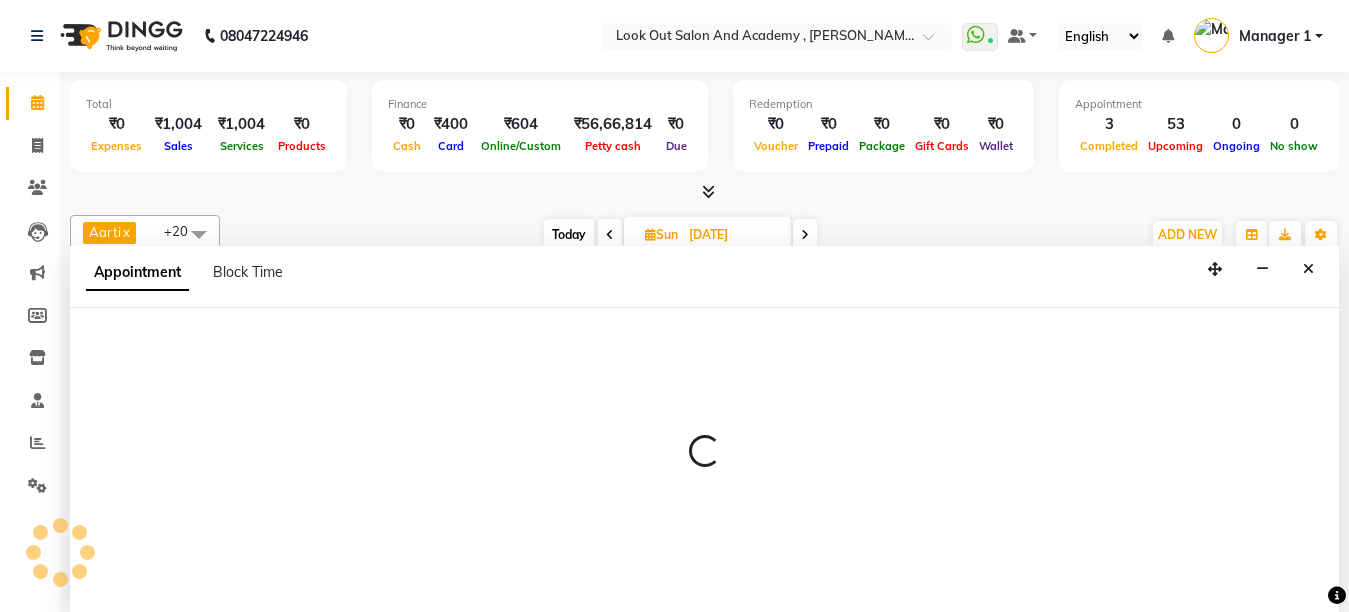 scroll, scrollTop: 1, scrollLeft: 0, axis: vertical 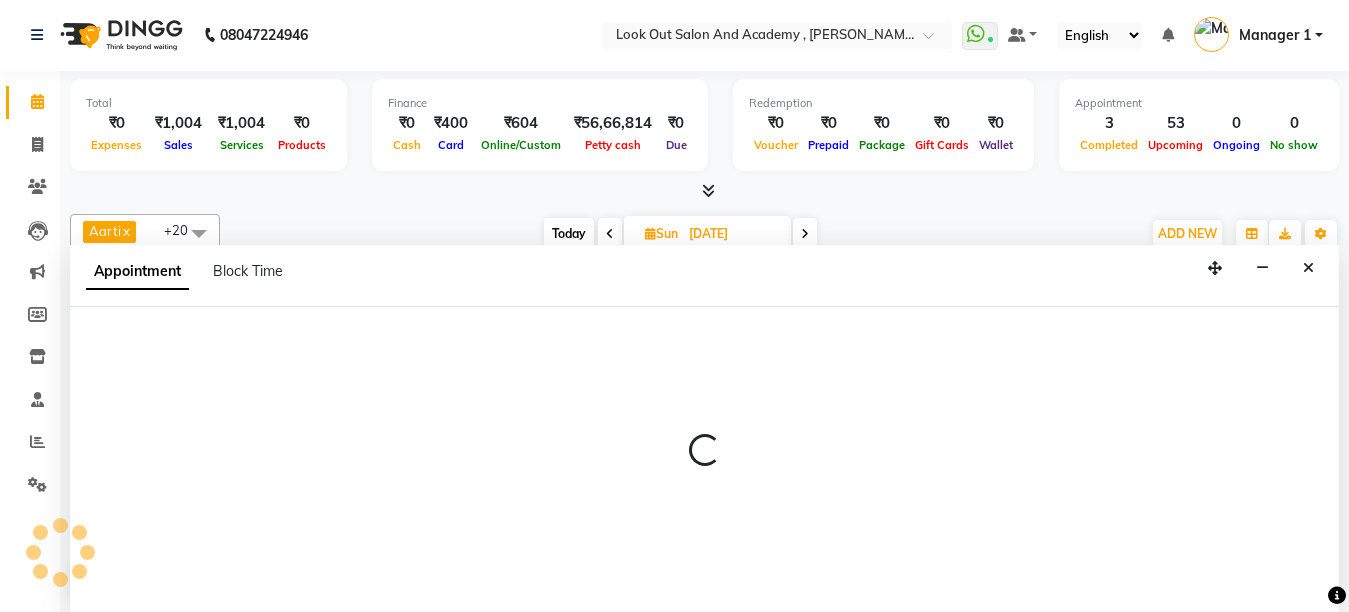 select on "28201" 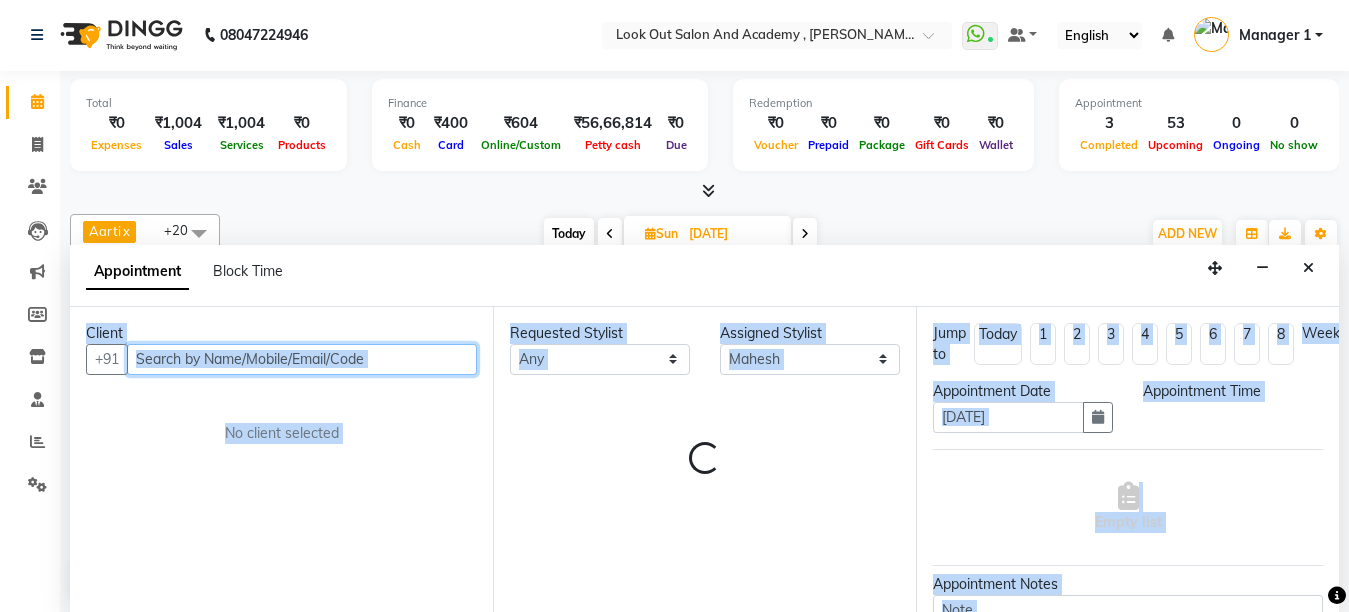 select on "690" 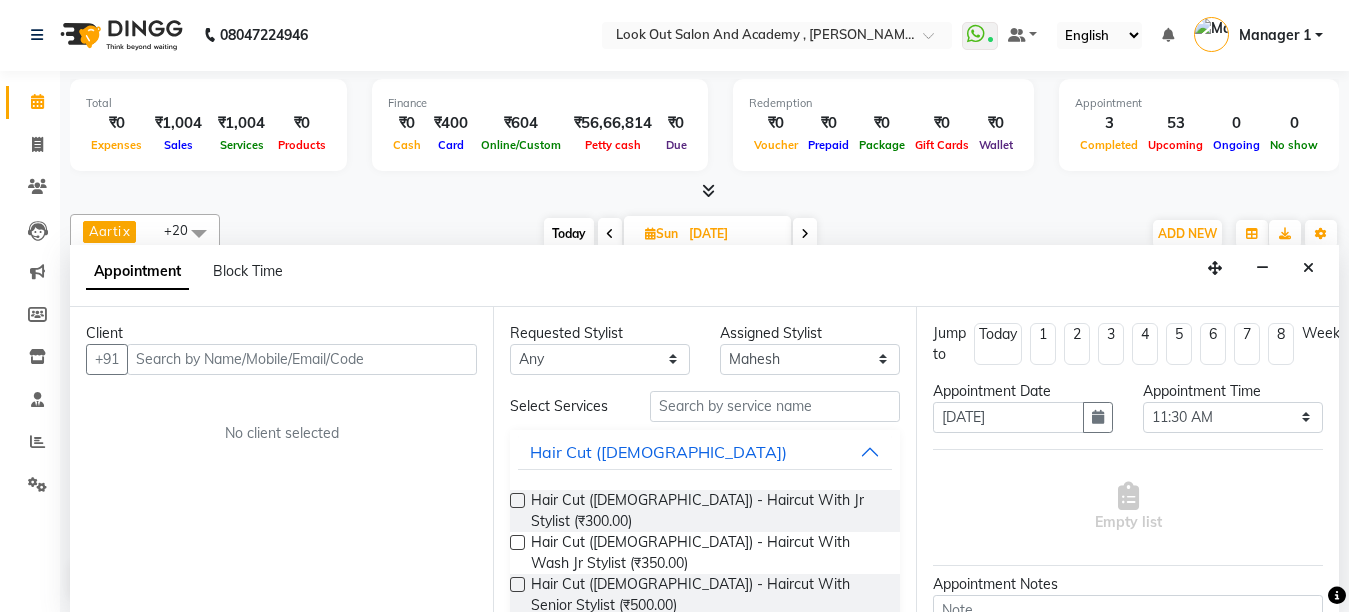 scroll, scrollTop: 0, scrollLeft: 0, axis: both 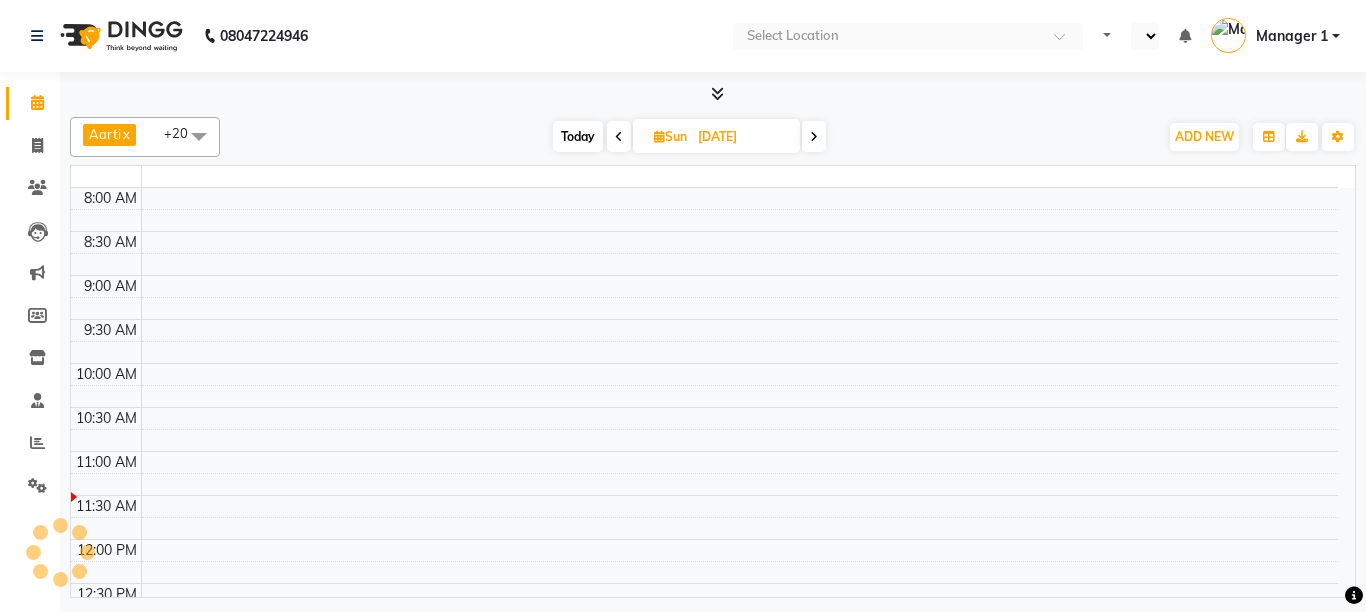 select on "en" 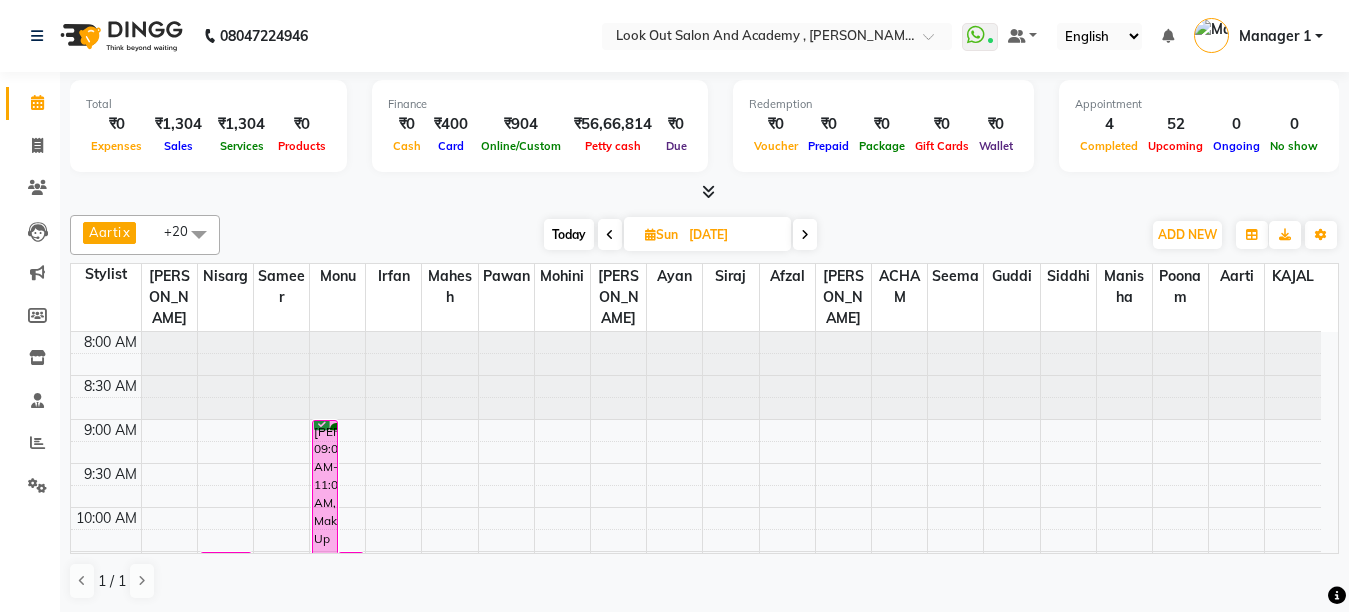 scroll, scrollTop: 100, scrollLeft: 0, axis: vertical 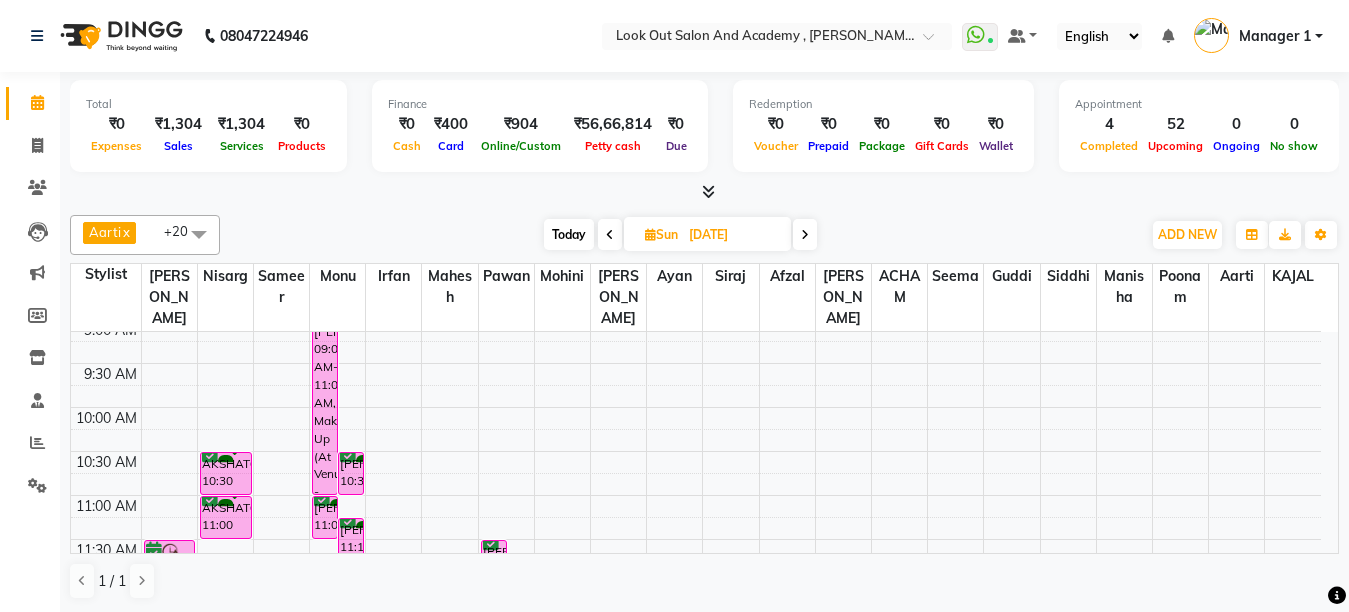 click on "8:00 AM 8:30 AM 9:00 AM 9:30 AM 10:00 AM 10:30 AM 11:00 AM 11:30 AM 12:00 PM 12:30 PM 1:00 PM 1:30 PM 2:00 PM 2:30 PM 3:00 PM 3:30 PM 4:00 PM 4:30 PM 5:00 PM 5:30 PM 6:00 PM 6:30 PM 7:00 PM 7:30 PM 8:00 PM 8:30 PM 9:00 PM 9:30 PM 10:00 PM 10:30 PM     RONAK MOTLA - 2080, 01:45 PM-02:15 PM, Hair Cut (Female) - Haircut With Master Stylist     NIMESH MEHTA, 02:00 PM-02:30 PM, Hair Cut (Female) - Haircut With Master Stylist     RUCHIR SHAH 614, 11:30 AM-12:15 PM, Hair Cut (Male) - Haircut With Master Stylist     RINA, 12:15 PM-01:00 PM, Hair Cut (Male) - Haircut With Master Stylist     RONAK MOTLA - 2080, 01:00 PM-01:45 PM, Hair Cut (Male) - Haircut With Master Stylist     NIMESH MEHTA, 02:30 PM-04:30 PM, Global Colour Women - Upto Waist     NIMESH MEHTA, 04:30 PM-06:30 PM, Highlights - Upto Waist     UMANG SHAH, 07:00 PM-07:45 PM, Hair Cut (Male) - Haircut With Master Stylist     AKSHAT69, 10:30 AM-11:00 AM, Hair Cut (Male) - Haircut With Senior Stylist         chandan, 01:00 PM-06:25 PM, Botoliss Treatment" at bounding box center [696, 891] 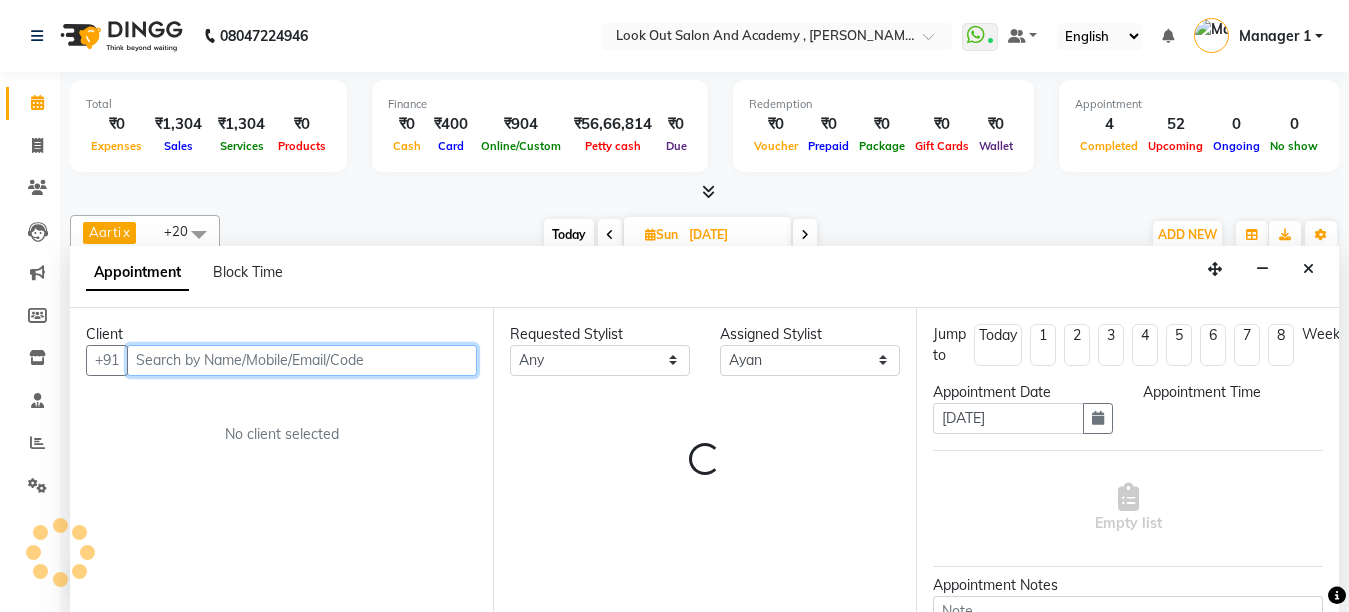 select on "630" 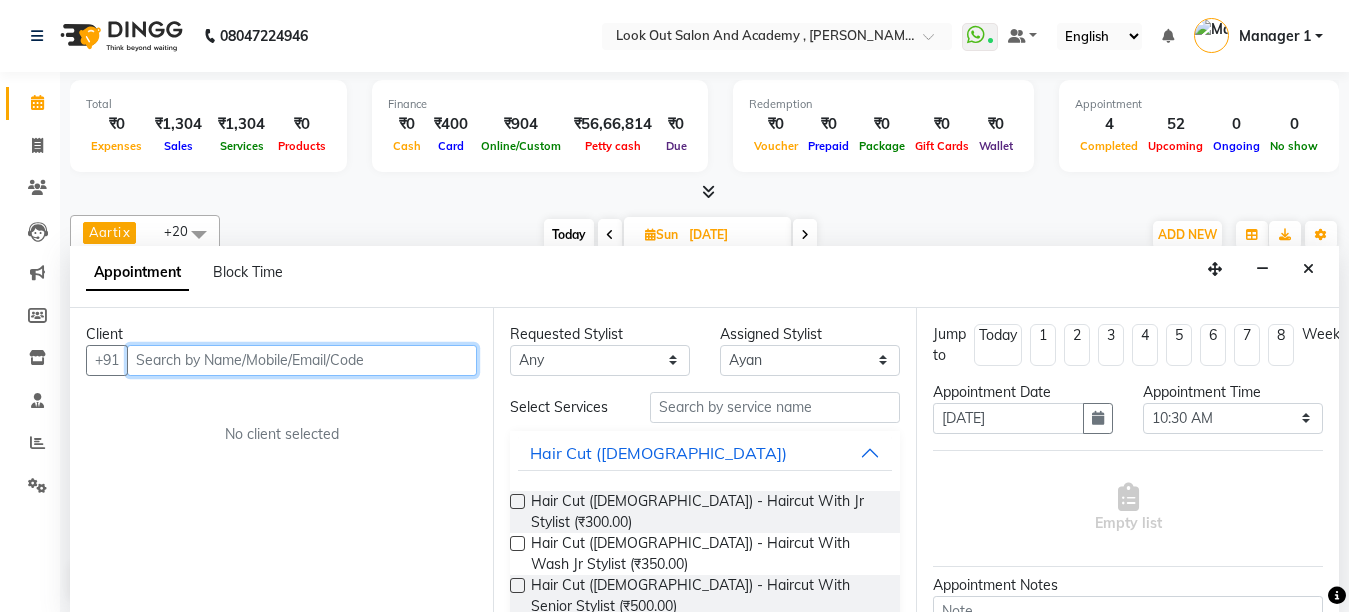 click at bounding box center (302, 360) 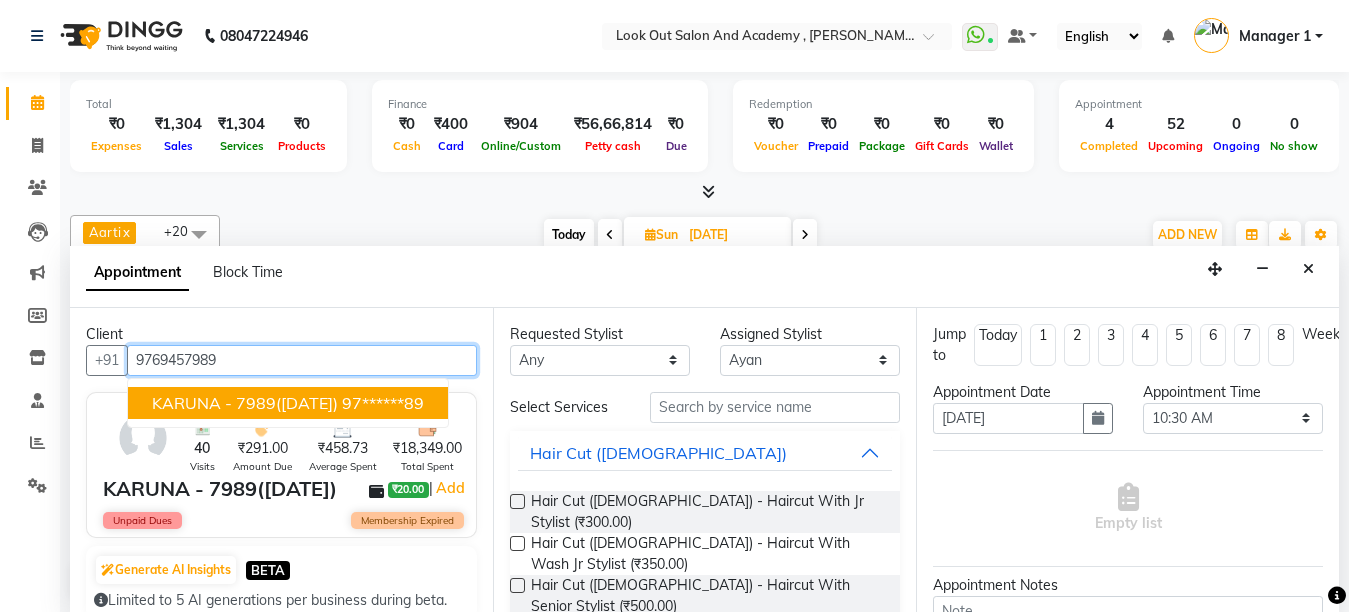type on "9769457989" 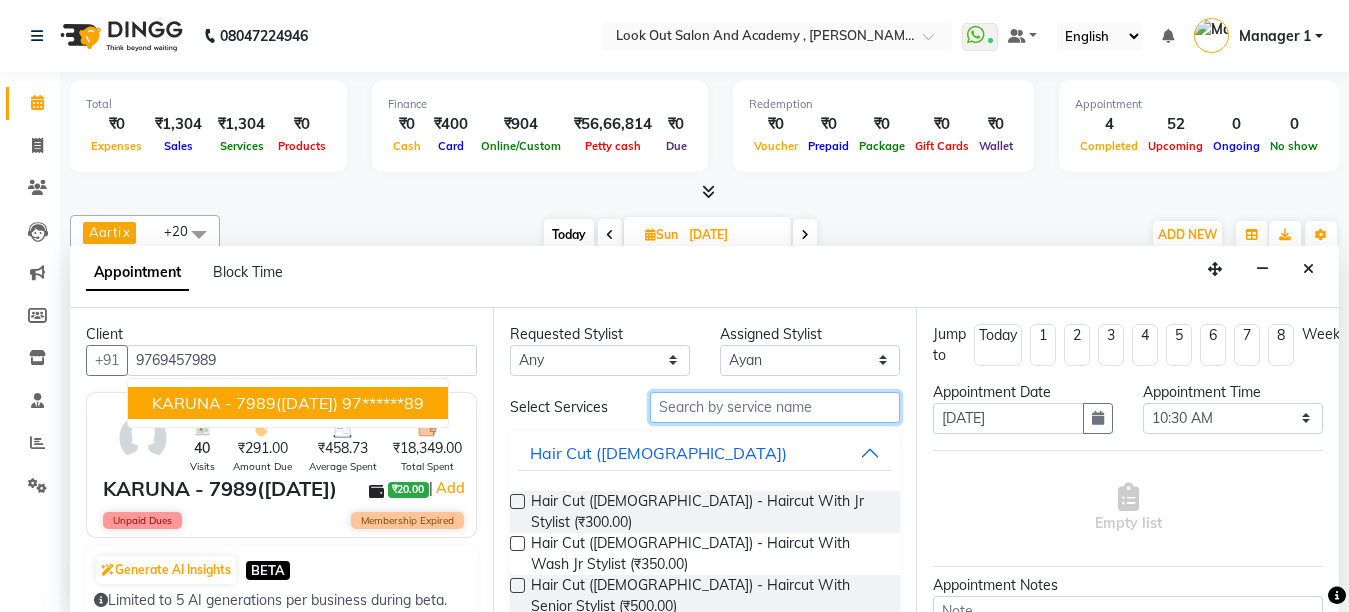 click at bounding box center [775, 407] 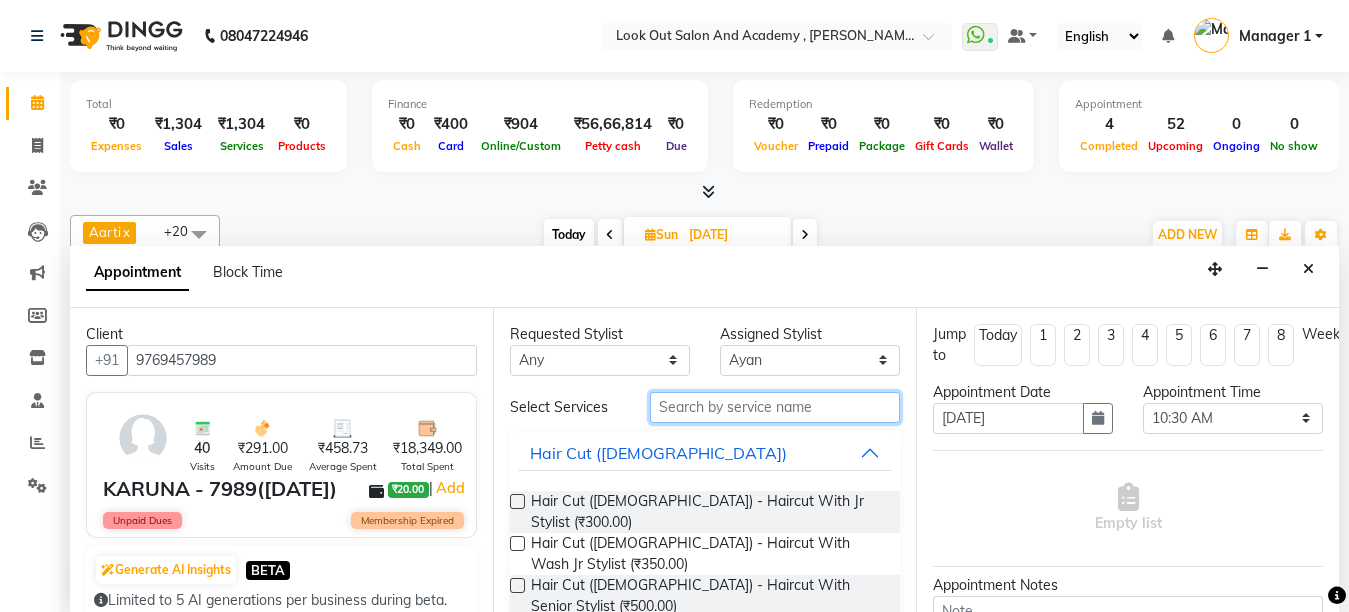click at bounding box center [775, 407] 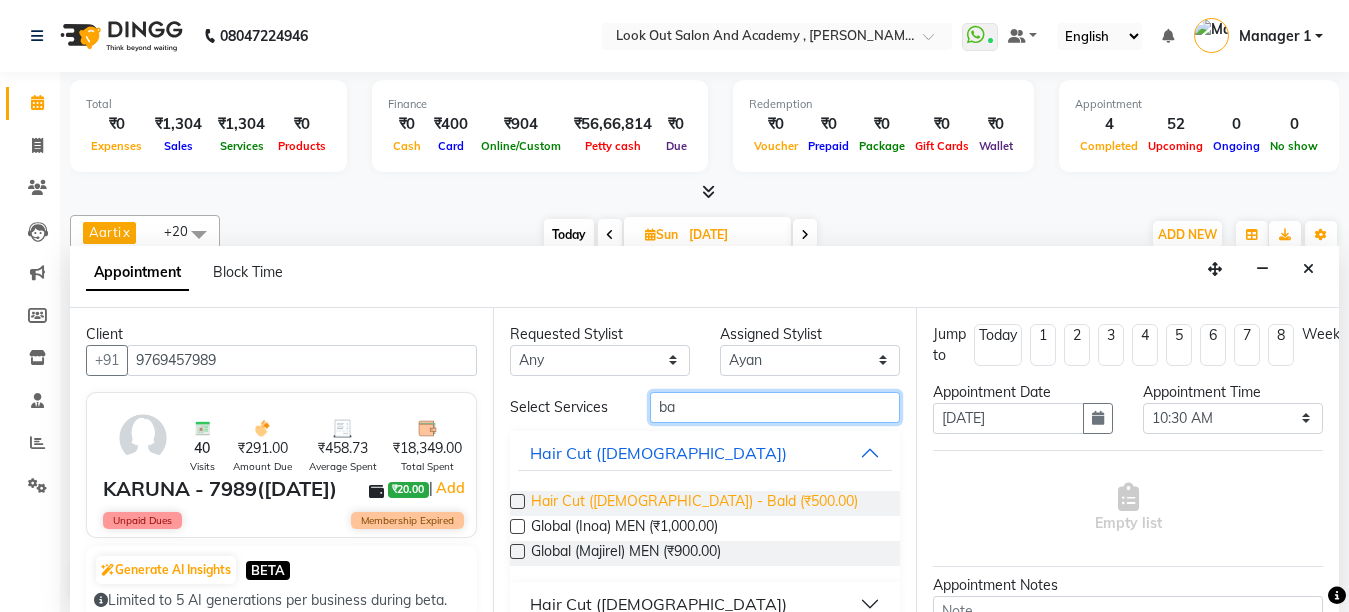 type on "ba" 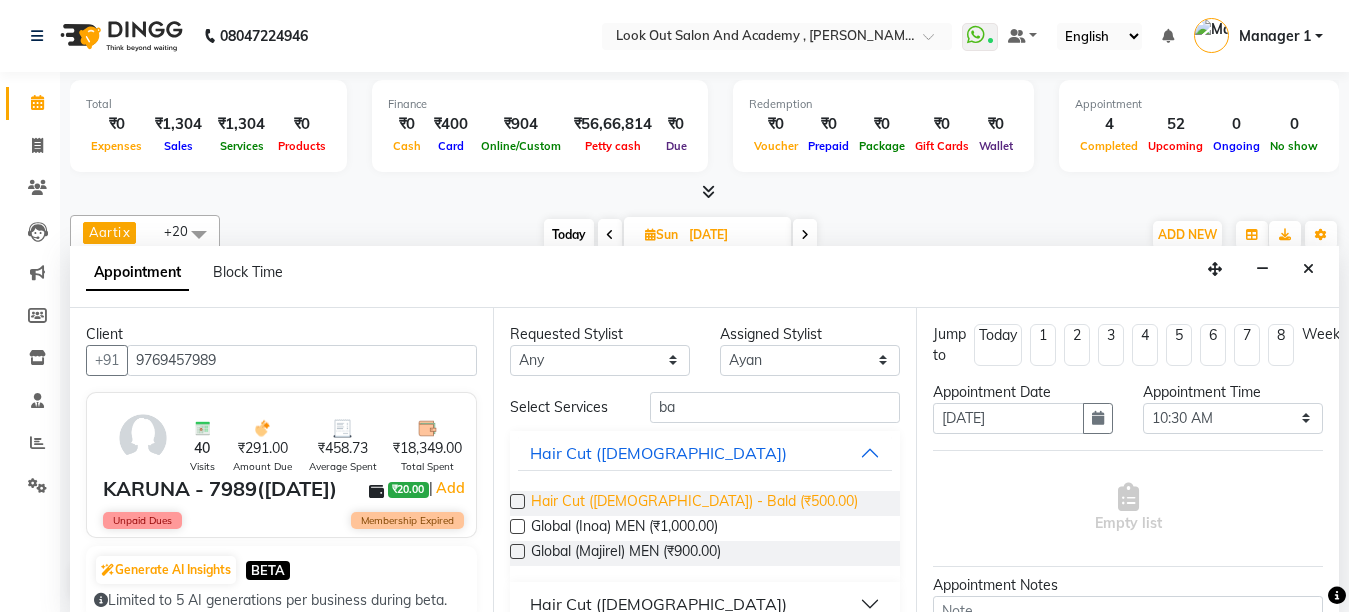 click on "Hair Cut (Male) - Bald (₹500.00)" at bounding box center (694, 503) 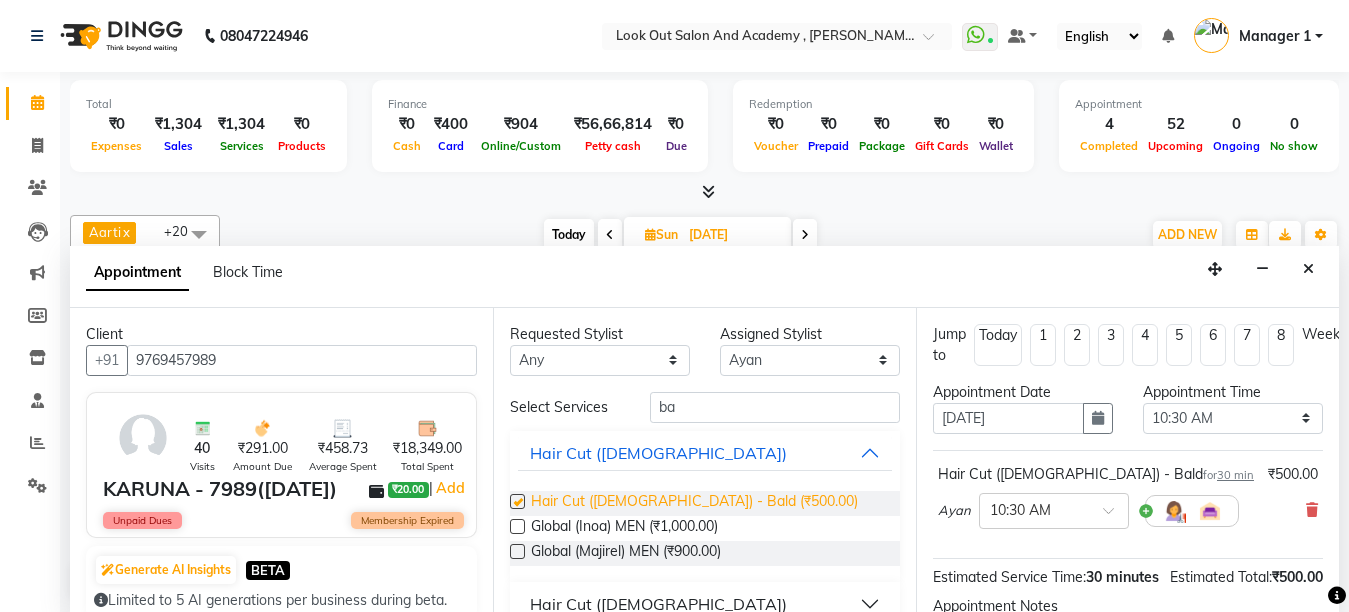 checkbox on "false" 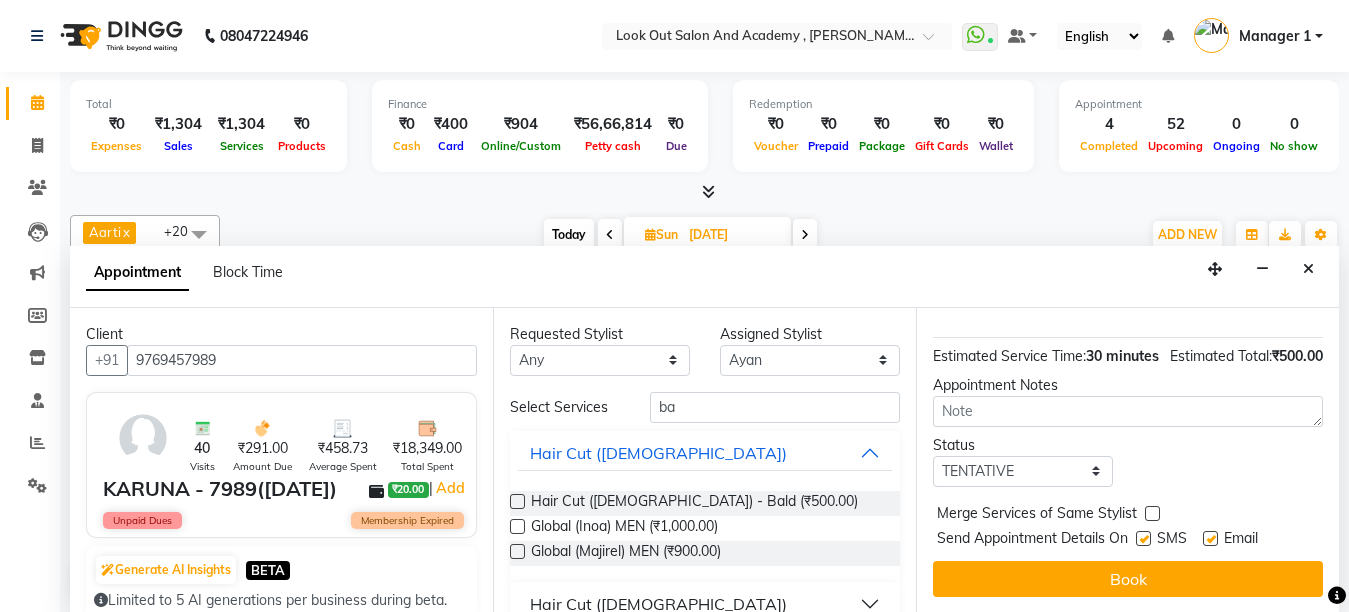scroll, scrollTop: 259, scrollLeft: 0, axis: vertical 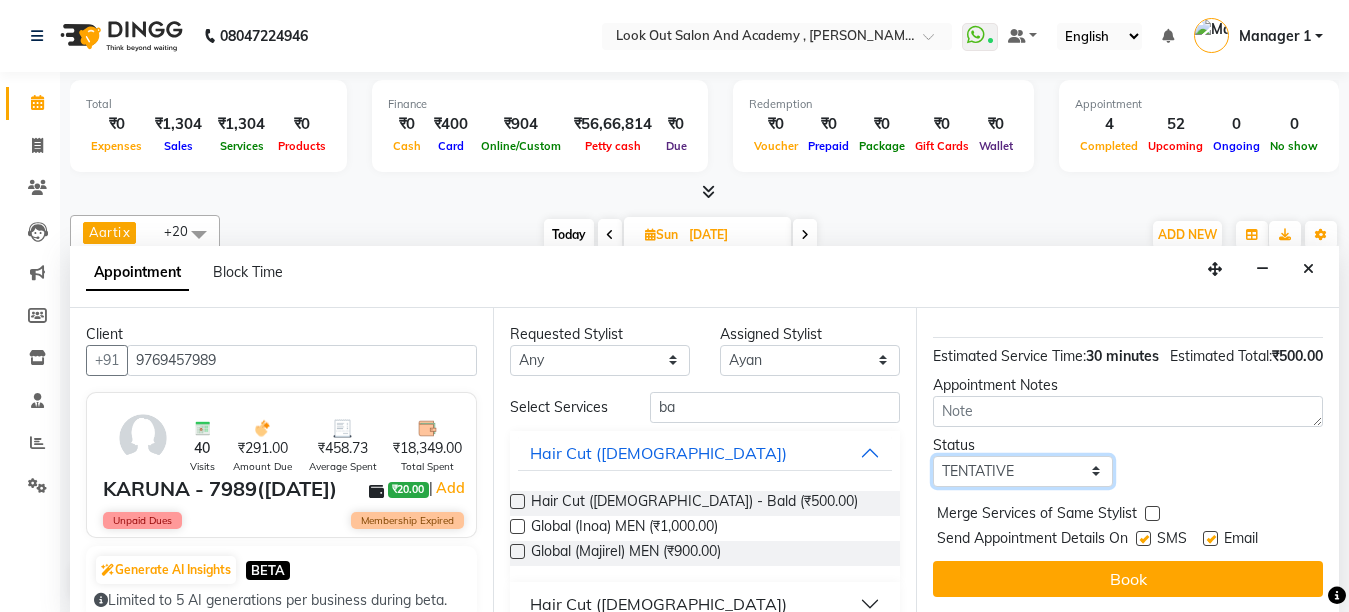 click on "Select TENTATIVE CONFIRM UPCOMING" at bounding box center [1023, 471] 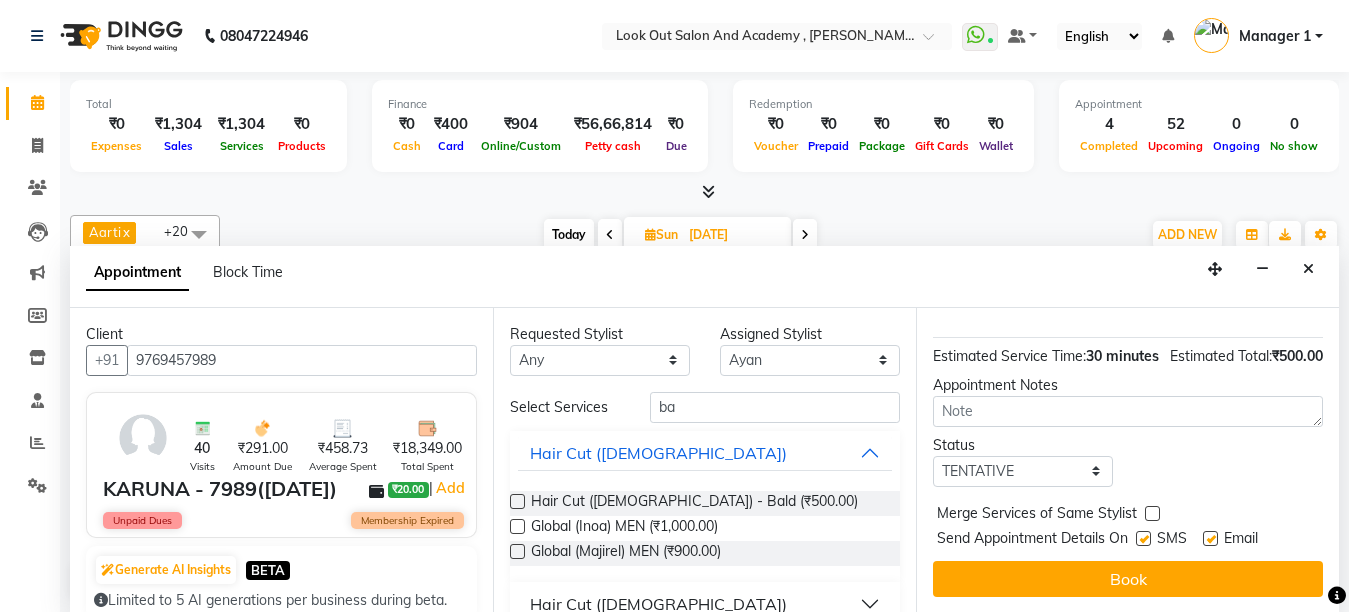 click at bounding box center (1143, 538) 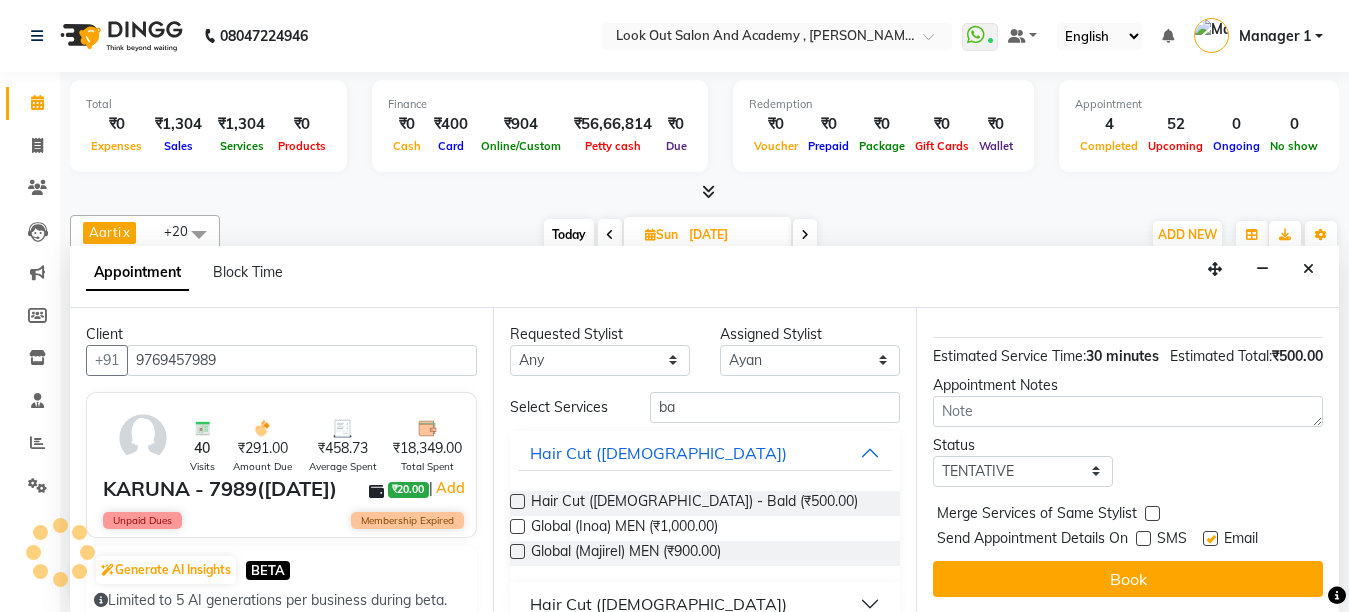 click at bounding box center (1210, 538) 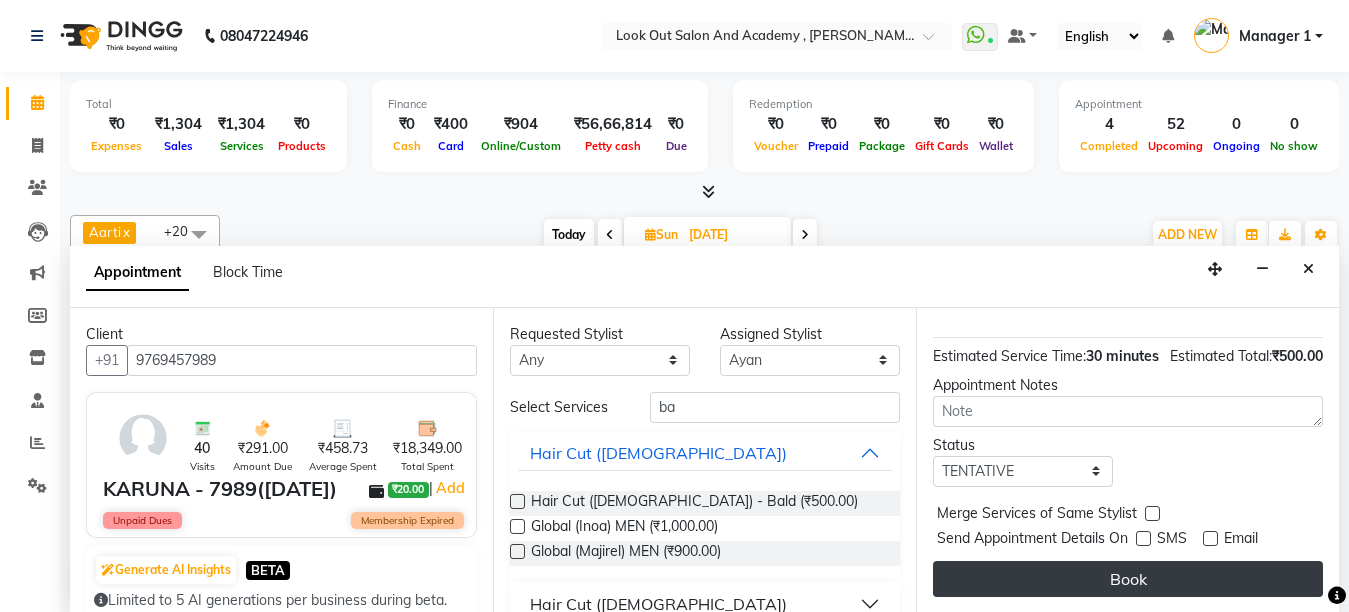 click on "Book" at bounding box center (1128, 579) 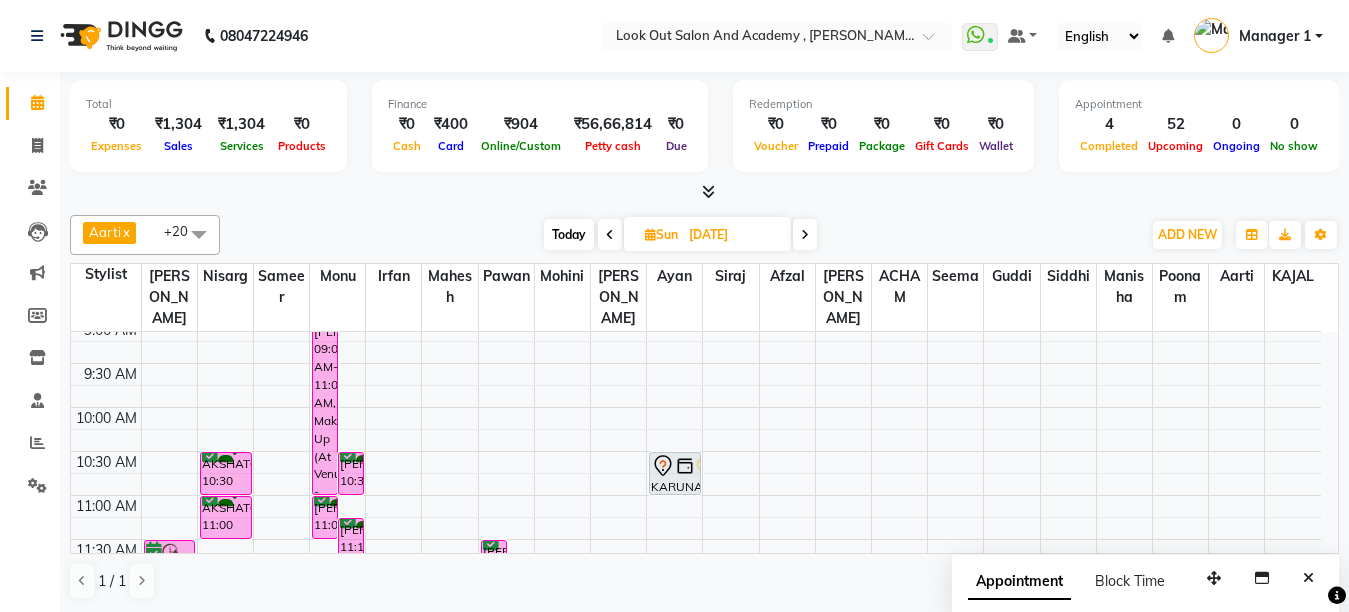 click on "Today" at bounding box center (569, 234) 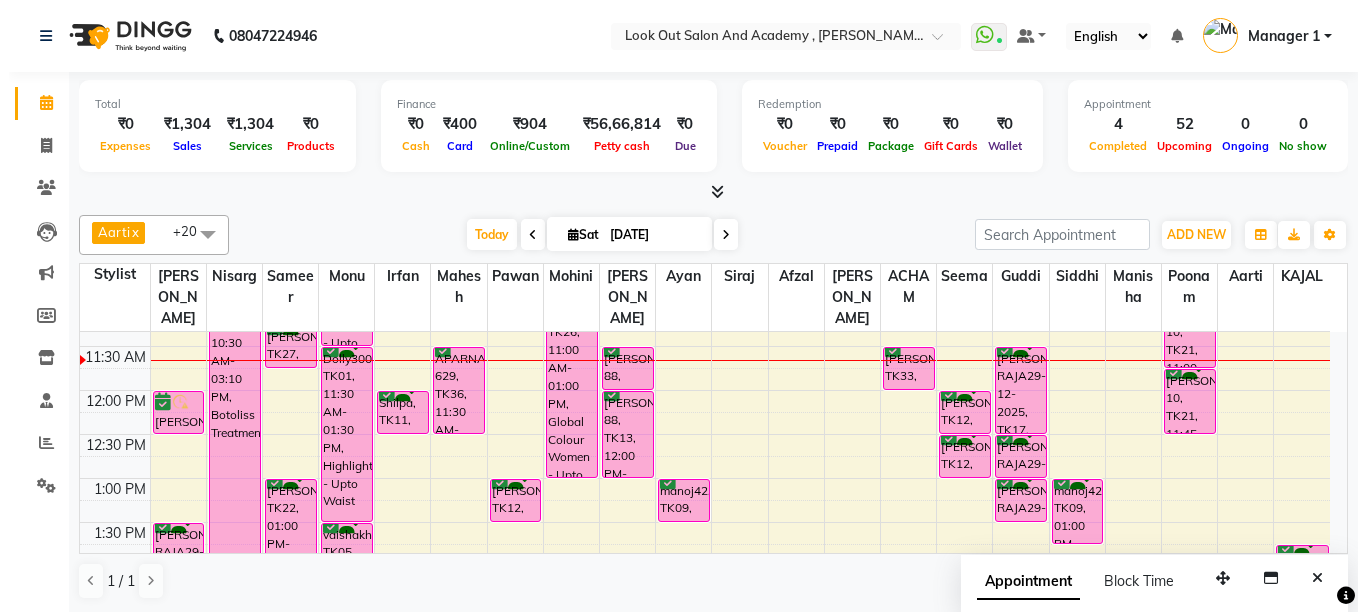 scroll, scrollTop: 300, scrollLeft: 0, axis: vertical 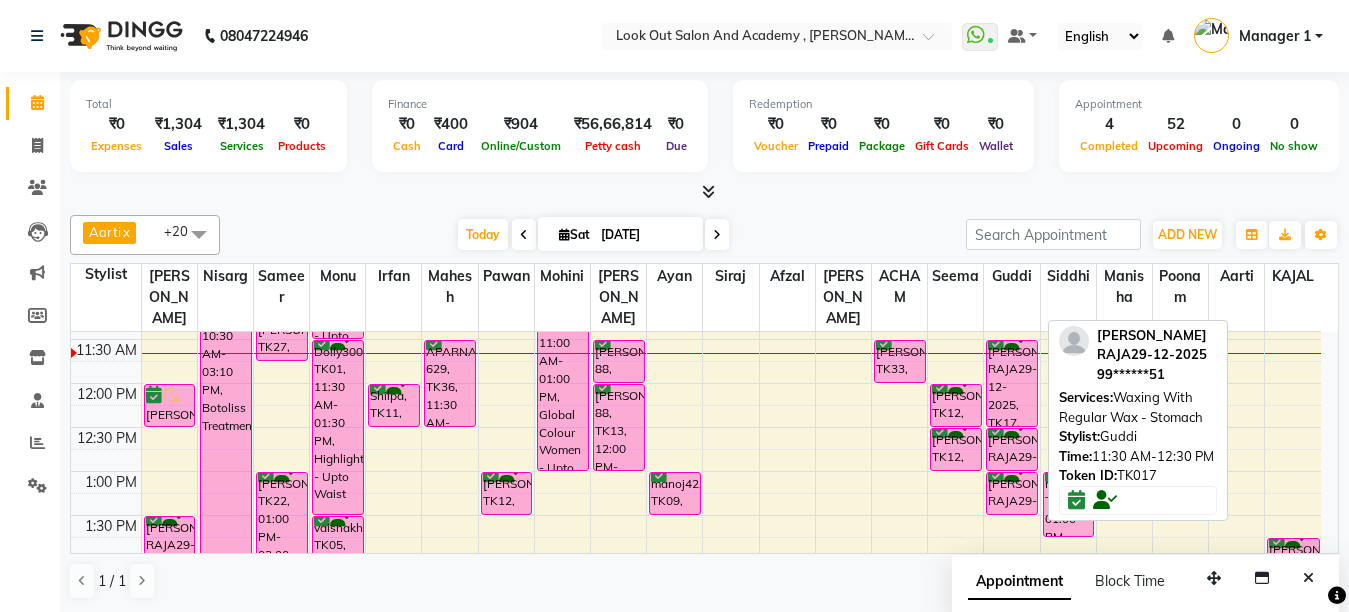 click on "[PERSON_NAME] RAJA29-12-2025, TK17, 11:30 AM-12:30 PM, Waxing With Regular Wax - Stomach" at bounding box center [1012, 383] 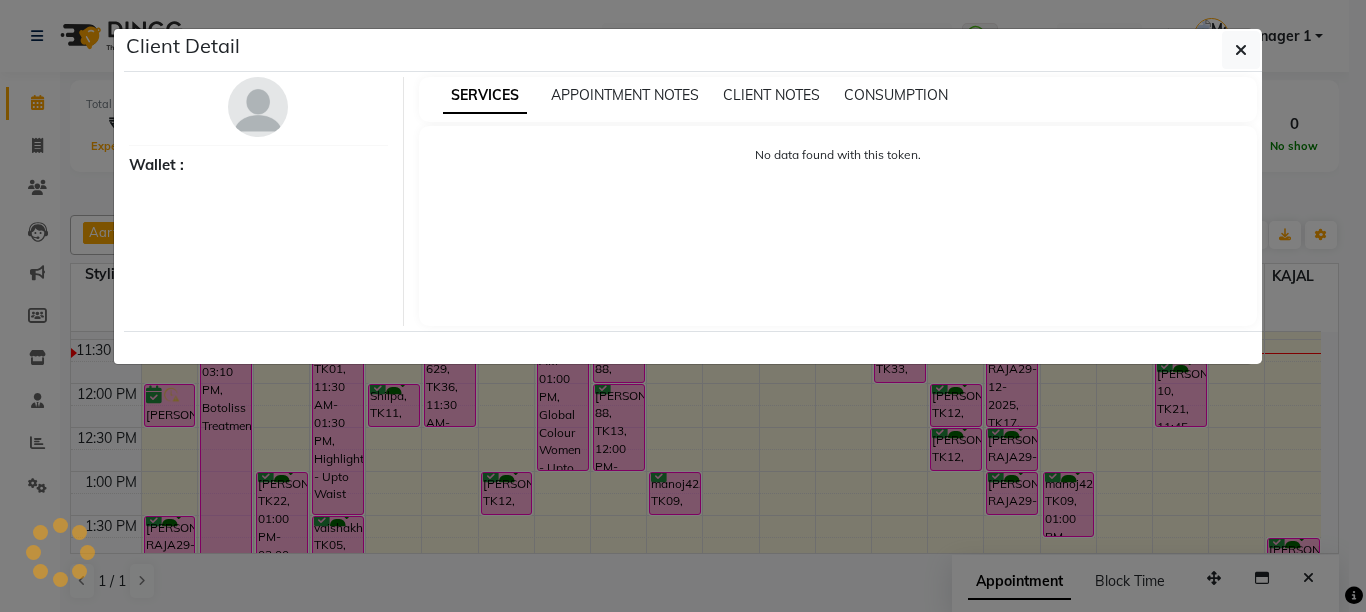 select on "6" 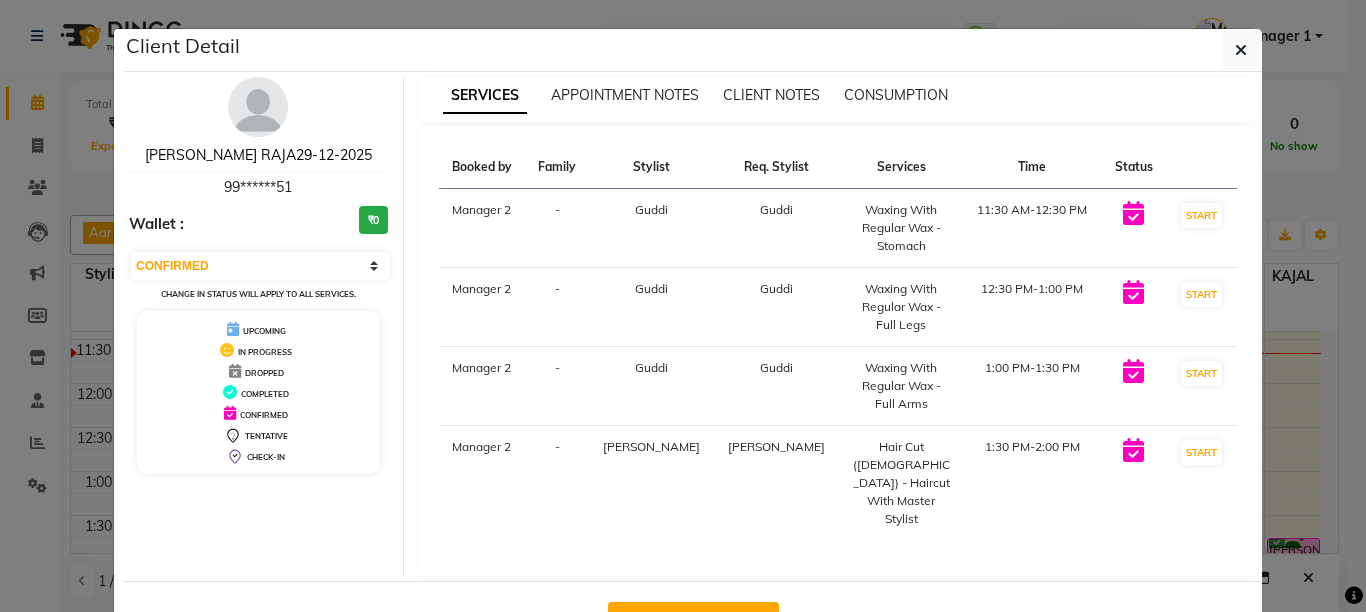 click on "[PERSON_NAME] RAJA29-12-2025" at bounding box center [258, 155] 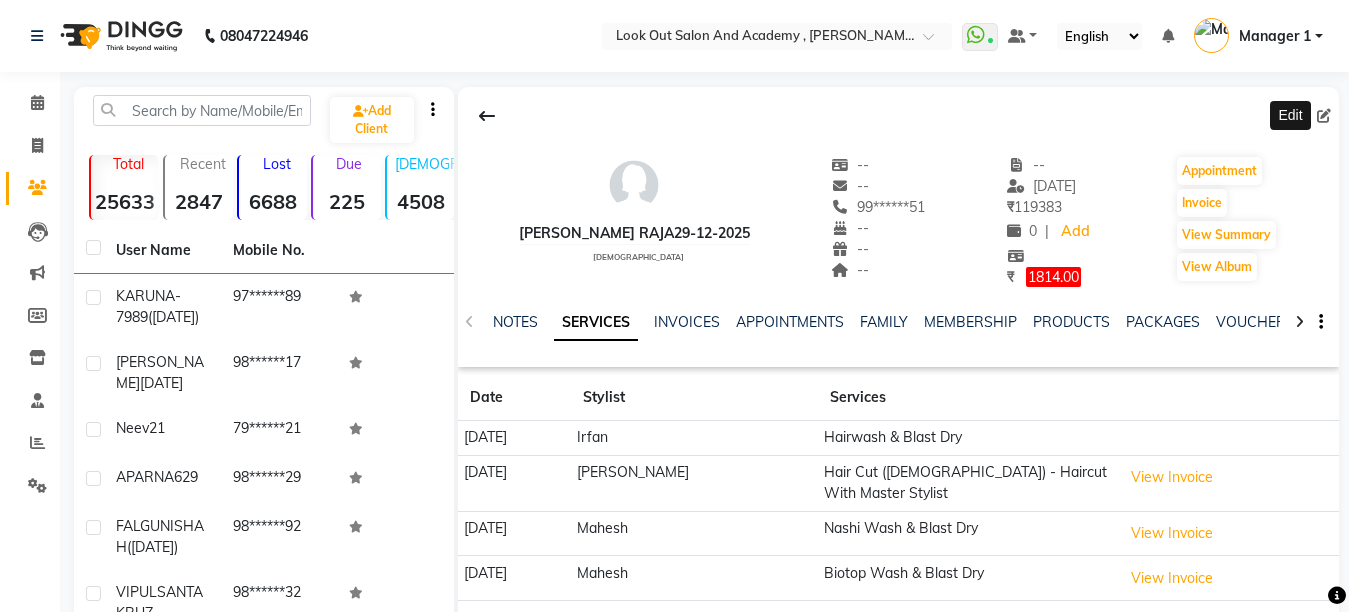click 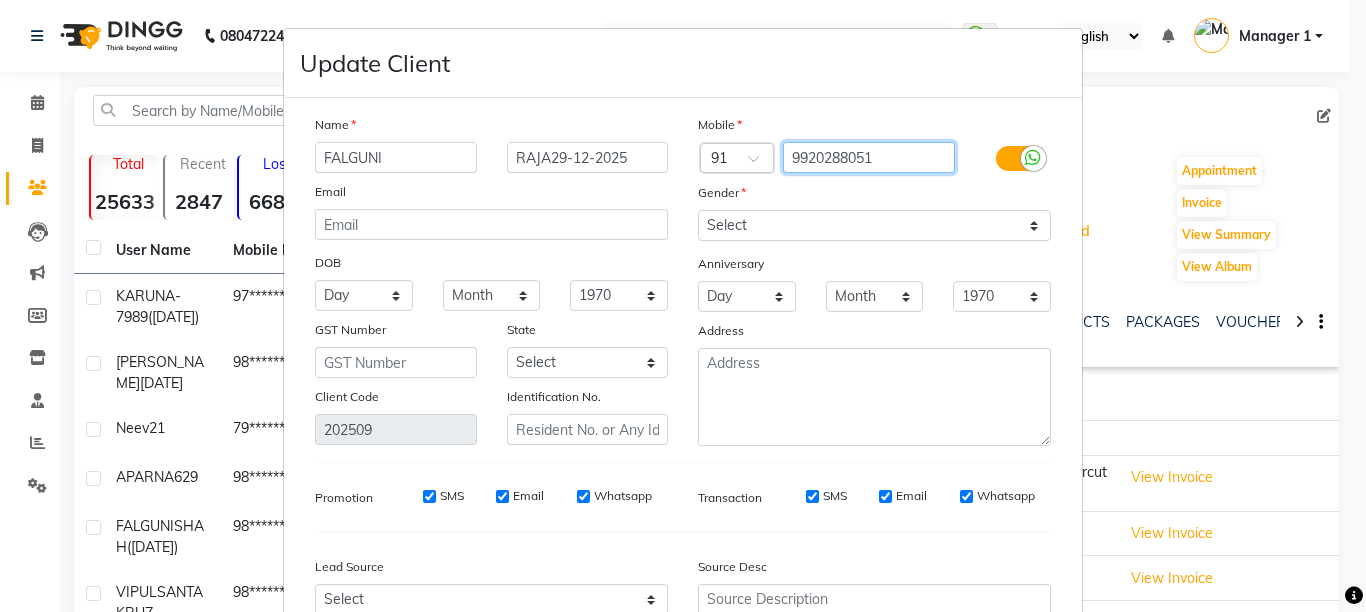 click on "9920288051" at bounding box center [869, 157] 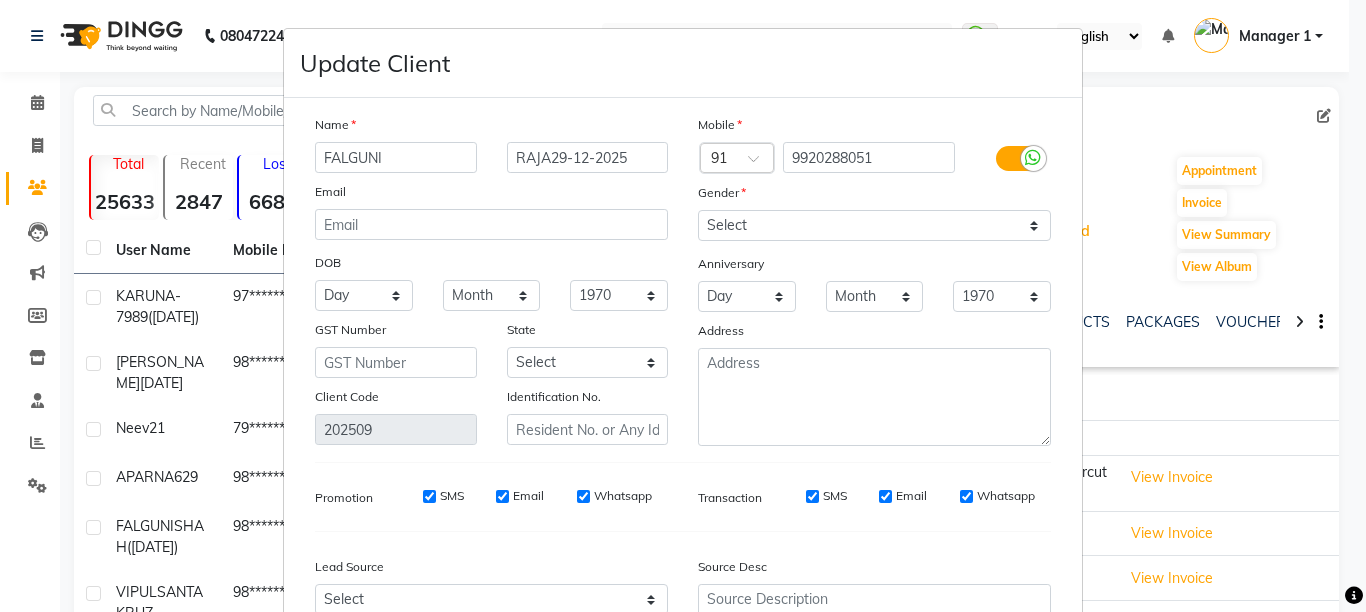 click on "Update Client Name FALGUNI RAJA29-12-2025 Email DOB Day 01 02 03 04 05 06 07 08 09 10 11 12 13 14 15 16 17 18 19 20 21 22 23 24 25 26 27 28 29 30 31 Month January February March April May June July August September October November December 1940 1941 1942 1943 1944 1945 1946 1947 1948 1949 1950 1951 1952 1953 1954 1955 1956 1957 1958 1959 1960 1961 1962 1963 1964 1965 1966 1967 1968 1969 1970 1971 1972 1973 1974 1975 1976 1977 1978 1979 1980 1981 1982 1983 1984 1985 1986 1987 1988 1989 1990 1991 1992 1993 1994 1995 1996 1997 1998 1999 2000 2001 2002 2003 2004 2005 2006 2007 2008 2009 2010 2011 2012 2013 2014 2015 2016 2017 2018 2019 2020 2021 2022 2023 2024 GST Number State Select Andaman and Nicobar Islands Andhra Pradesh Arunachal Pradesh Assam Bihar Chandigarh Chhattisgarh Dadra and Nagar Haveli Daman and Diu Delhi Goa Gujarat Haryana Himachal Pradesh Jammu and Kashmir Jharkhand Karnataka Kerala Lakshadweep Madhya Pradesh Maharashtra Manipur Meghalaya Mizoram Nagaland Odisha Pondicherry Punjab Rajasthan ×" at bounding box center [683, 306] 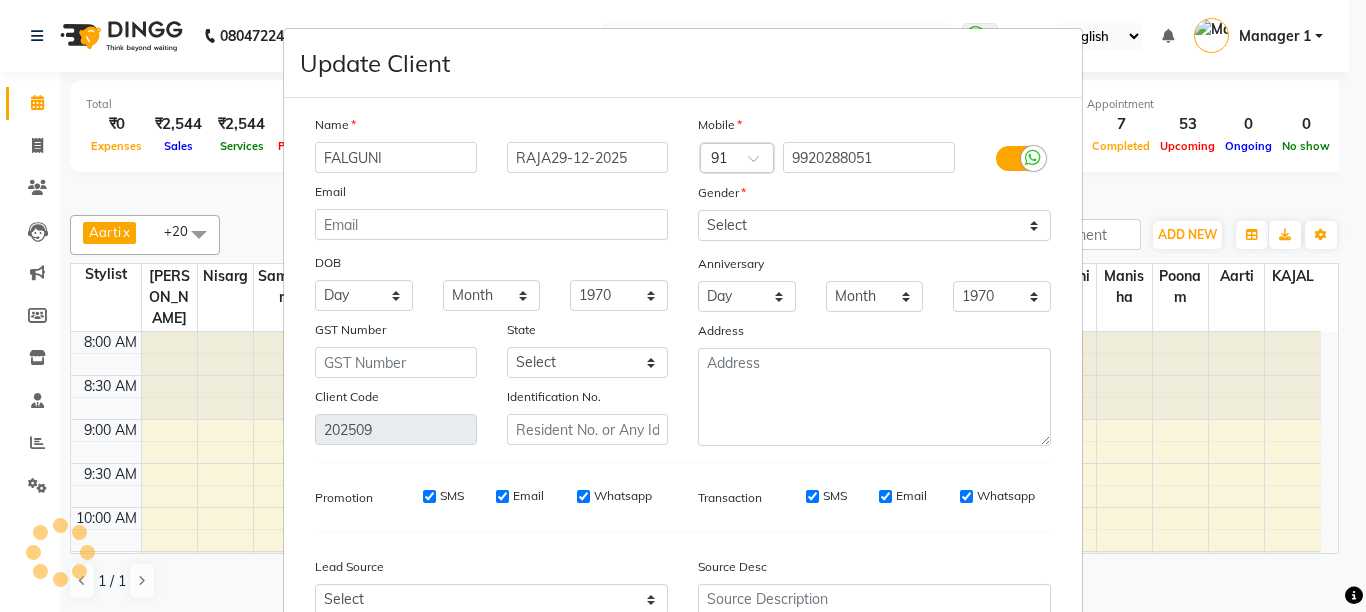 scroll, scrollTop: 0, scrollLeft: 0, axis: both 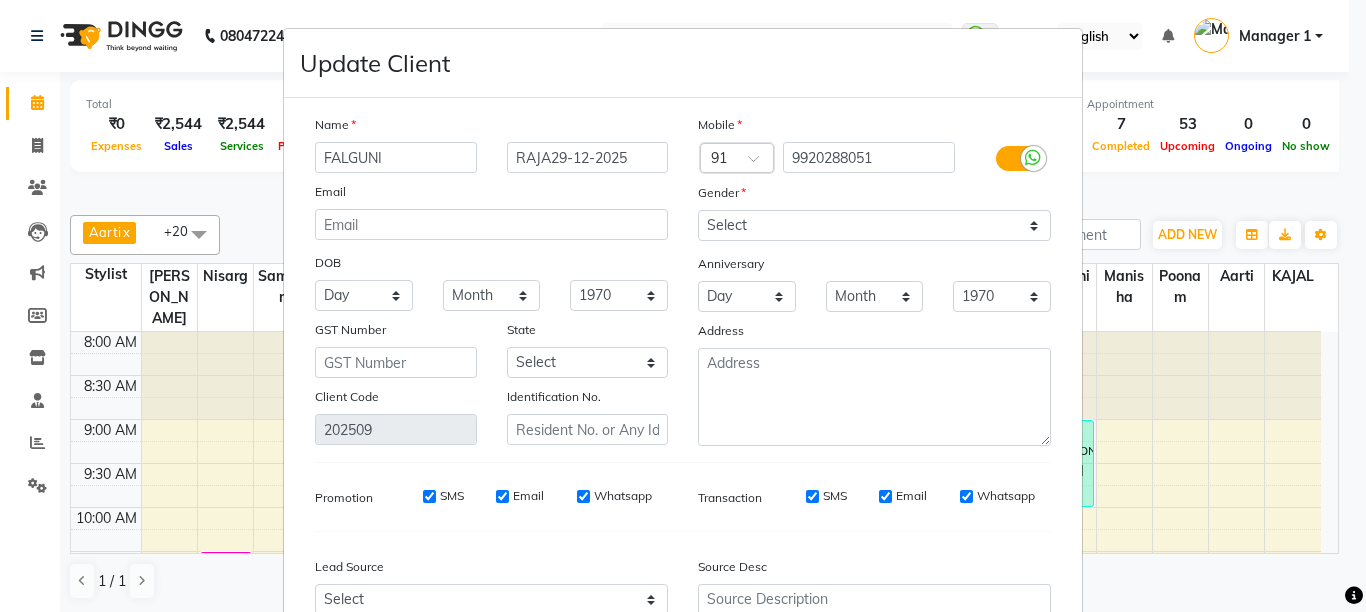 click on "Update Client Name FALGUNI RAJA29-12-2025 Email DOB Day 01 02 03 04 05 06 07 08 09 10 11 12 13 14 15 16 17 18 19 20 21 22 23 24 25 26 27 28 29 30 31 Month January February March April May June July August September October November December 1940 1941 1942 1943 1944 1945 1946 1947 1948 1949 1950 1951 1952 1953 1954 1955 1956 1957 1958 1959 1960 1961 1962 1963 1964 1965 1966 1967 1968 1969 1970 1971 1972 1973 1974 1975 1976 1977 1978 1979 1980 1981 1982 1983 1984 1985 1986 1987 1988 1989 1990 1991 1992 1993 1994 1995 1996 1997 1998 1999 2000 2001 2002 2003 2004 2005 2006 2007 2008 2009 2010 2011 2012 2013 2014 2015 2016 2017 2018 2019 2020 2021 2022 2023 2024 GST Number State Select Andaman and Nicobar Islands Andhra Pradesh Arunachal Pradesh Assam Bihar Chandigarh Chhattisgarh Dadra and Nagar Haveli Daman and Diu Delhi Goa Gujarat Haryana Himachal Pradesh Jammu and Kashmir Jharkhand Karnataka Kerala Lakshadweep Madhya Pradesh Maharashtra Manipur Meghalaya Mizoram Nagaland Odisha Pondicherry Punjab Rajasthan ×" at bounding box center [683, 306] 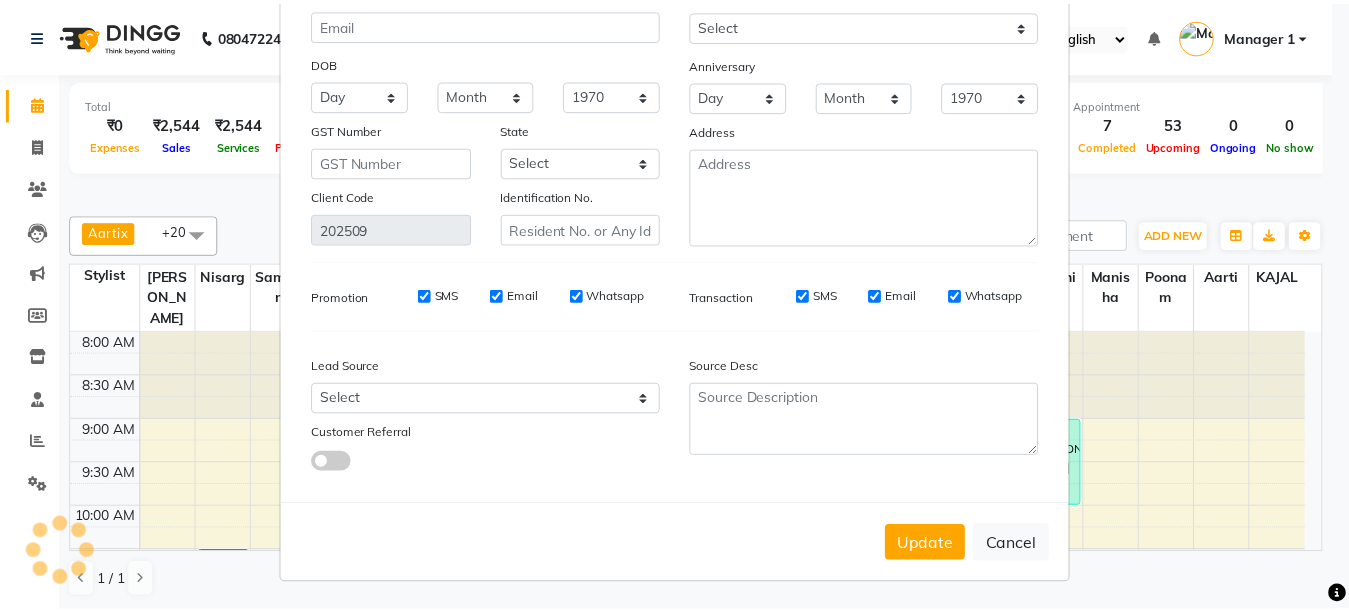 scroll, scrollTop: 201, scrollLeft: 0, axis: vertical 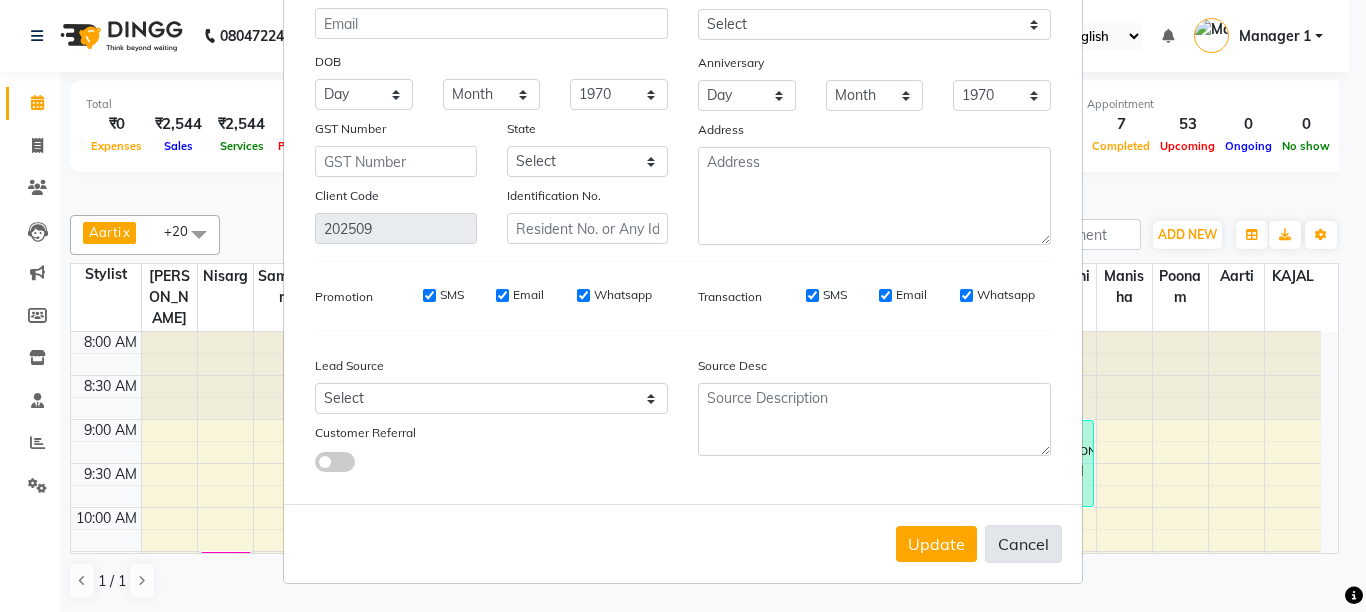 click on "Cancel" at bounding box center [1023, 544] 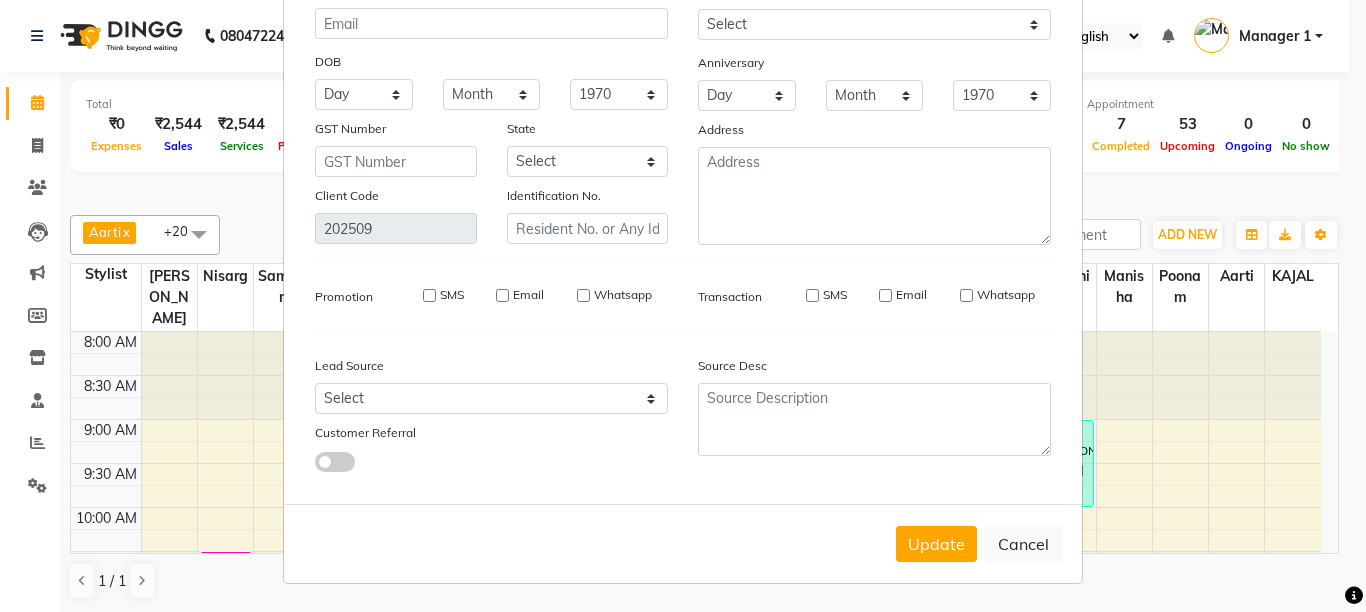 type 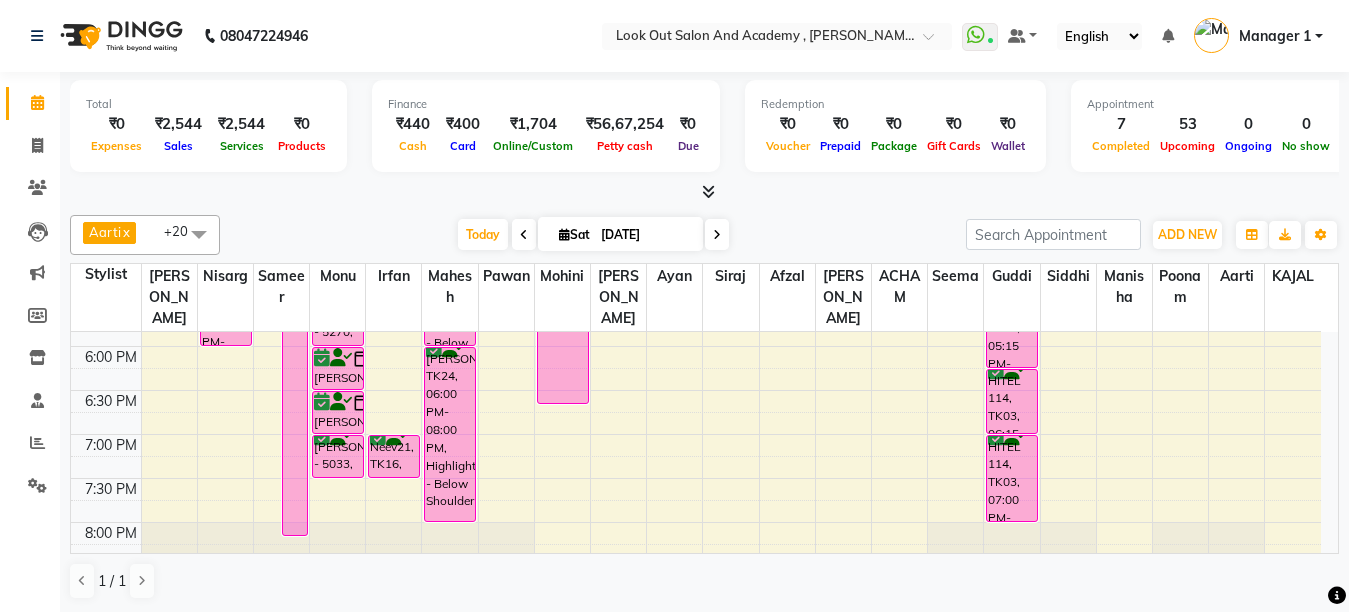 scroll, scrollTop: 900, scrollLeft: 0, axis: vertical 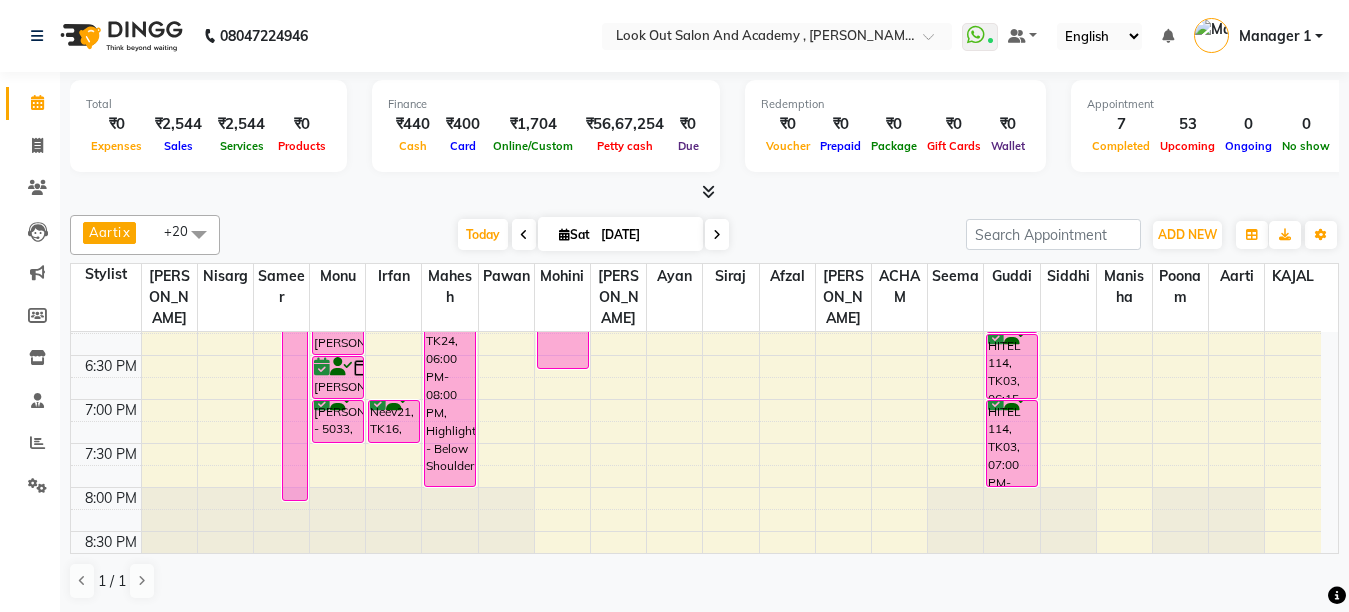 click at bounding box center (169, -568) 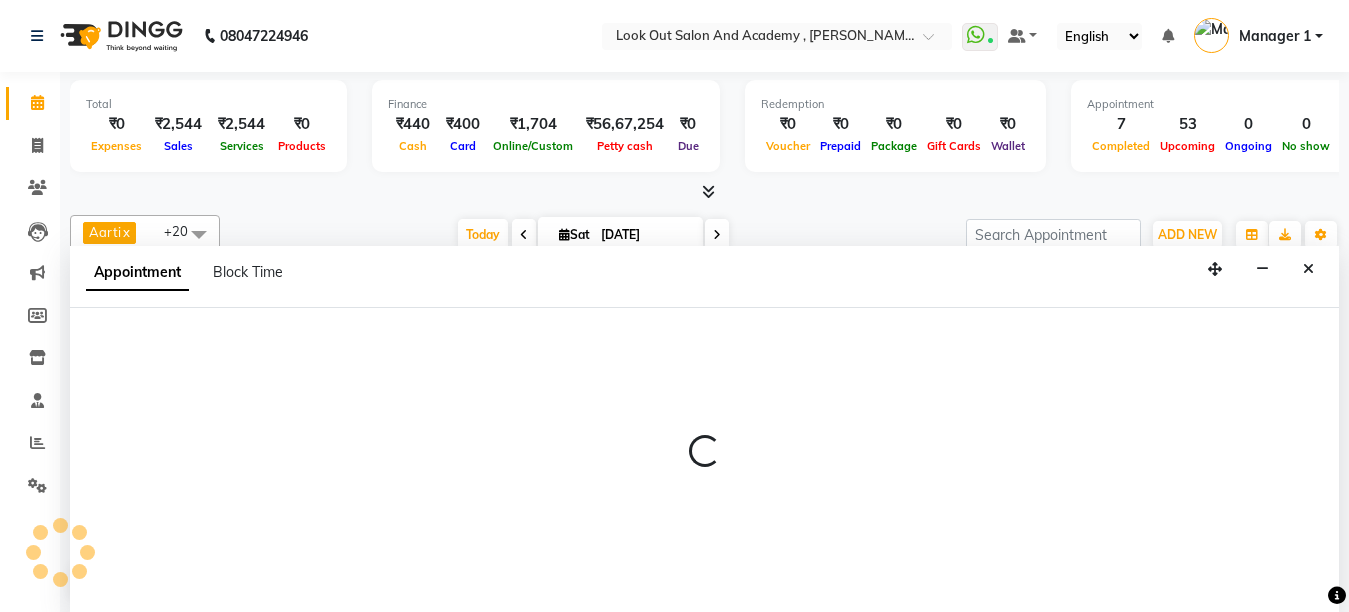 scroll, scrollTop: 1, scrollLeft: 0, axis: vertical 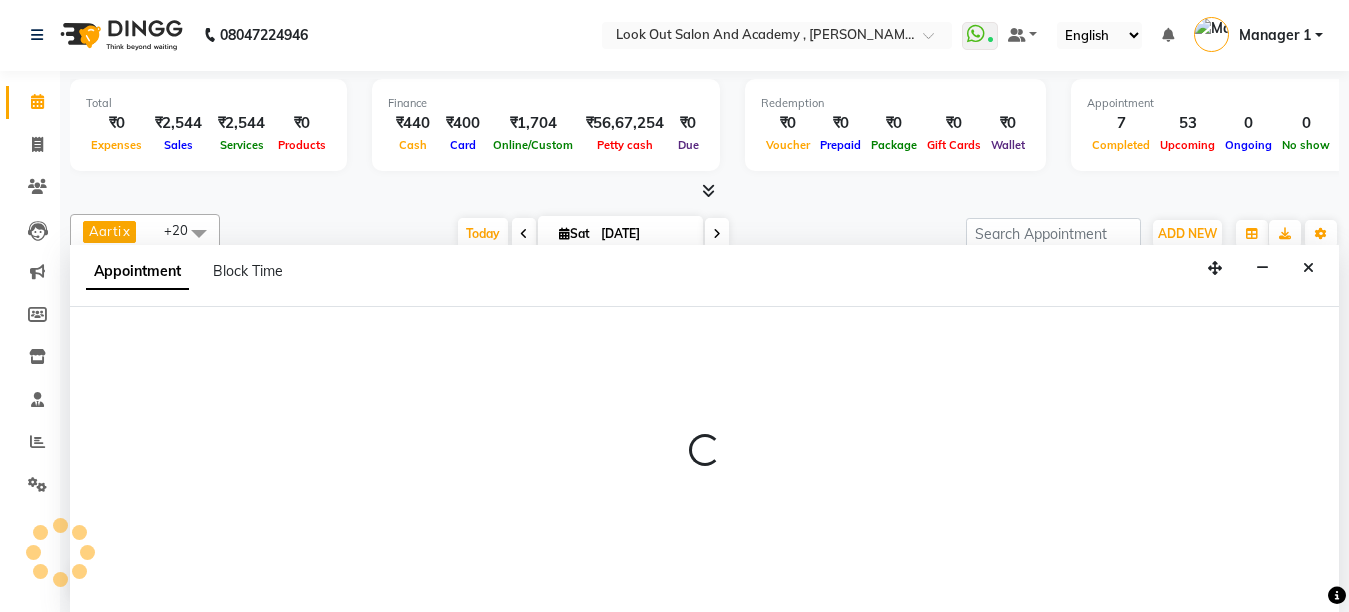 select on "28350" 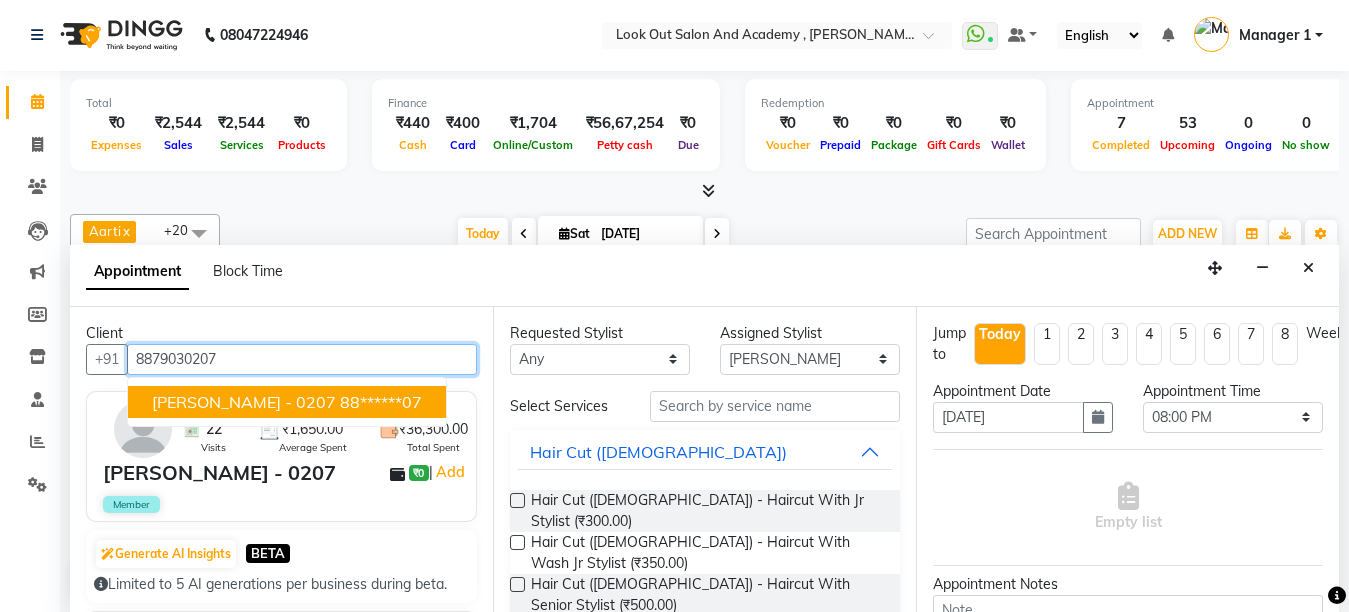 click on "TANMAY - 0207" at bounding box center (244, 402) 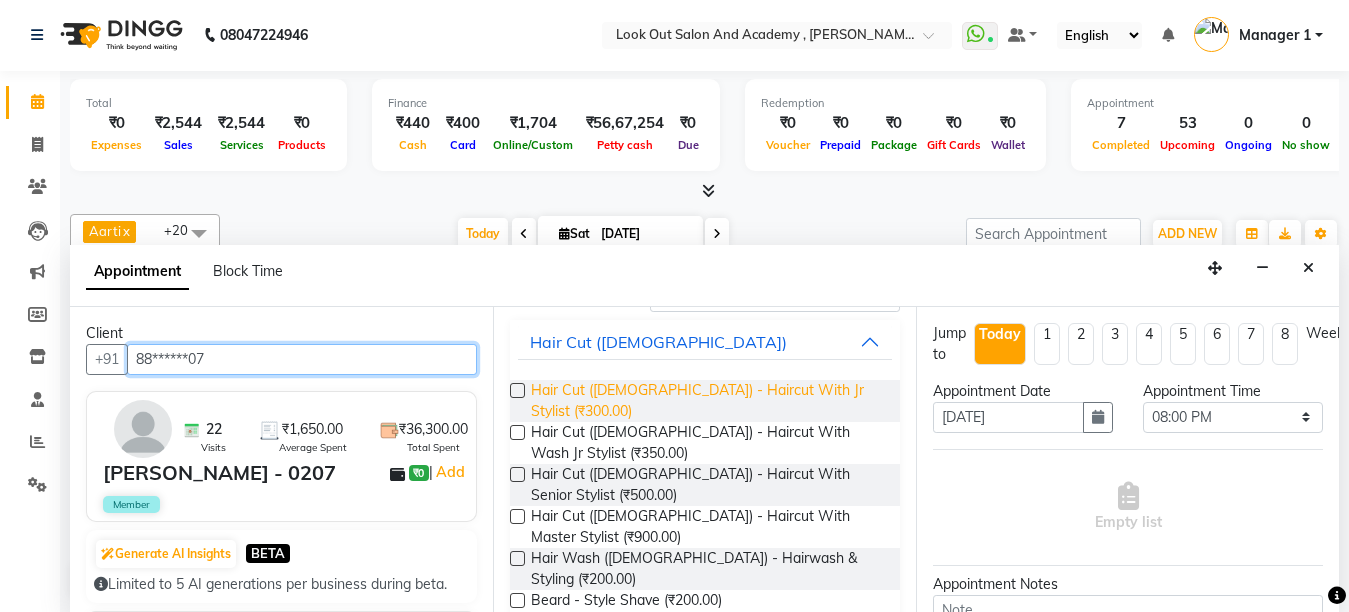 scroll, scrollTop: 400, scrollLeft: 0, axis: vertical 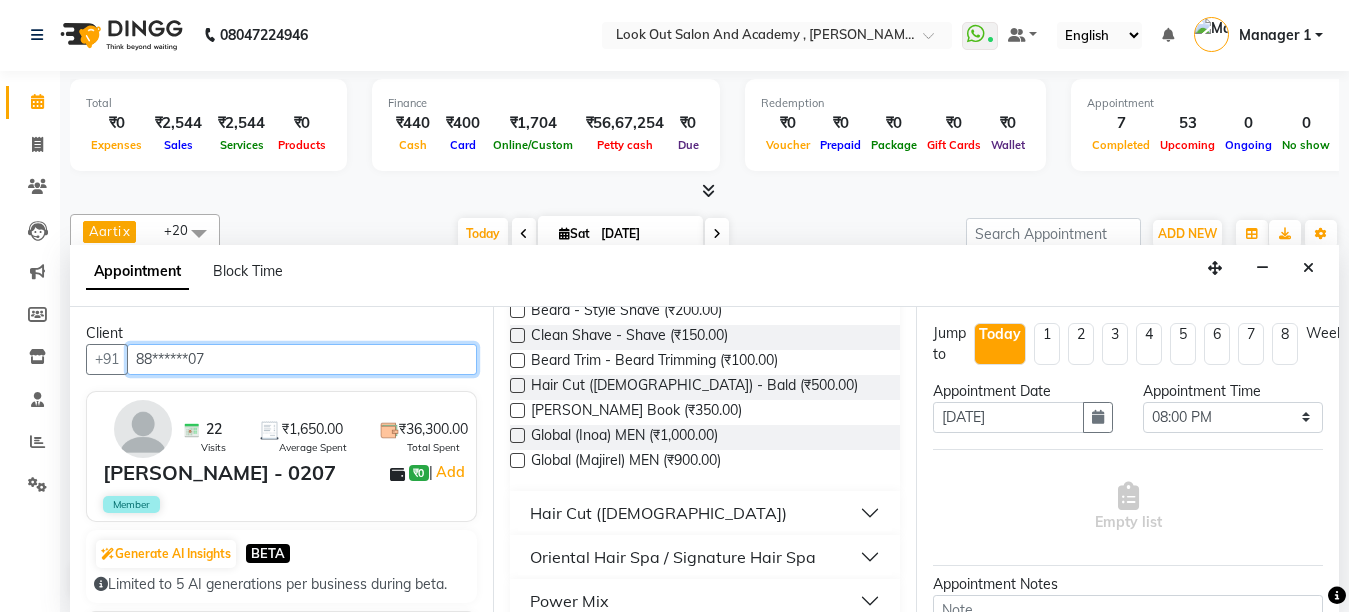 type on "88******07" 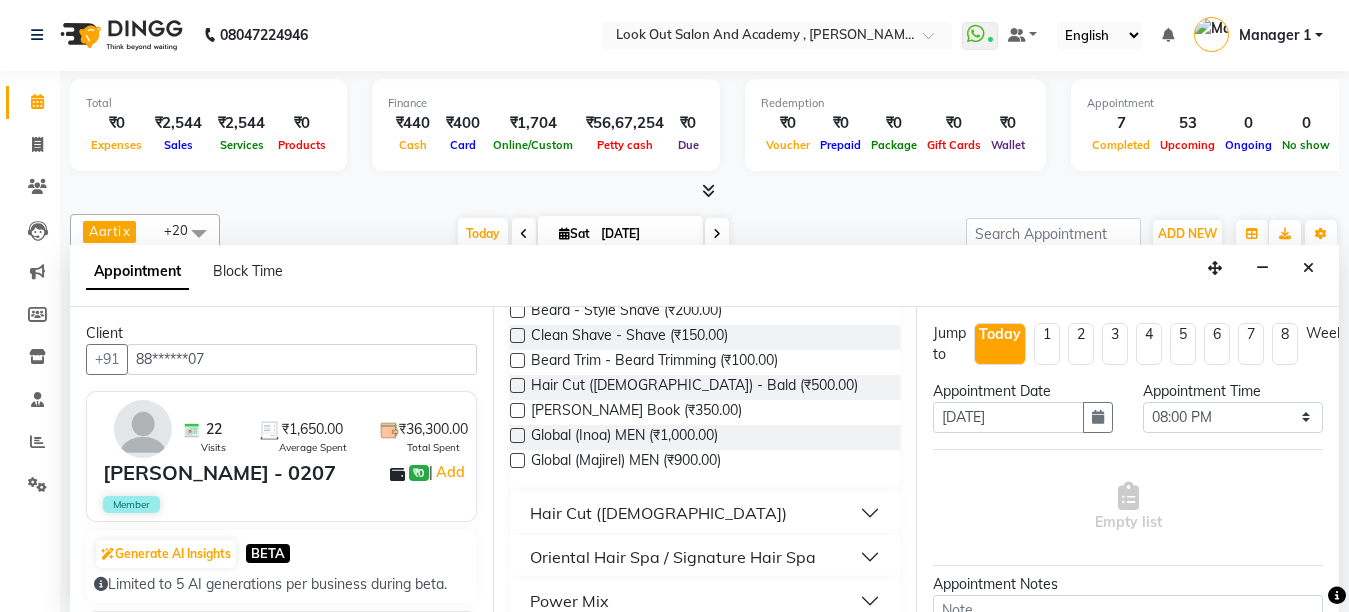 click on "Hair Cut (Female)" at bounding box center (705, 513) 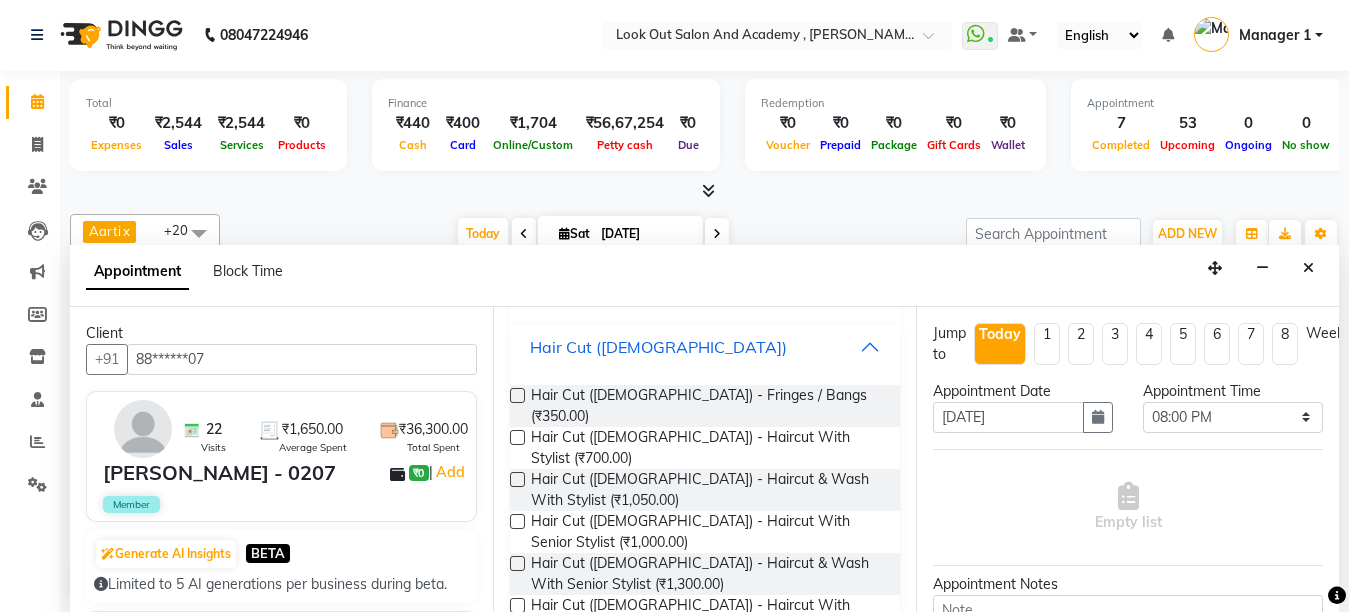 scroll, scrollTop: 600, scrollLeft: 0, axis: vertical 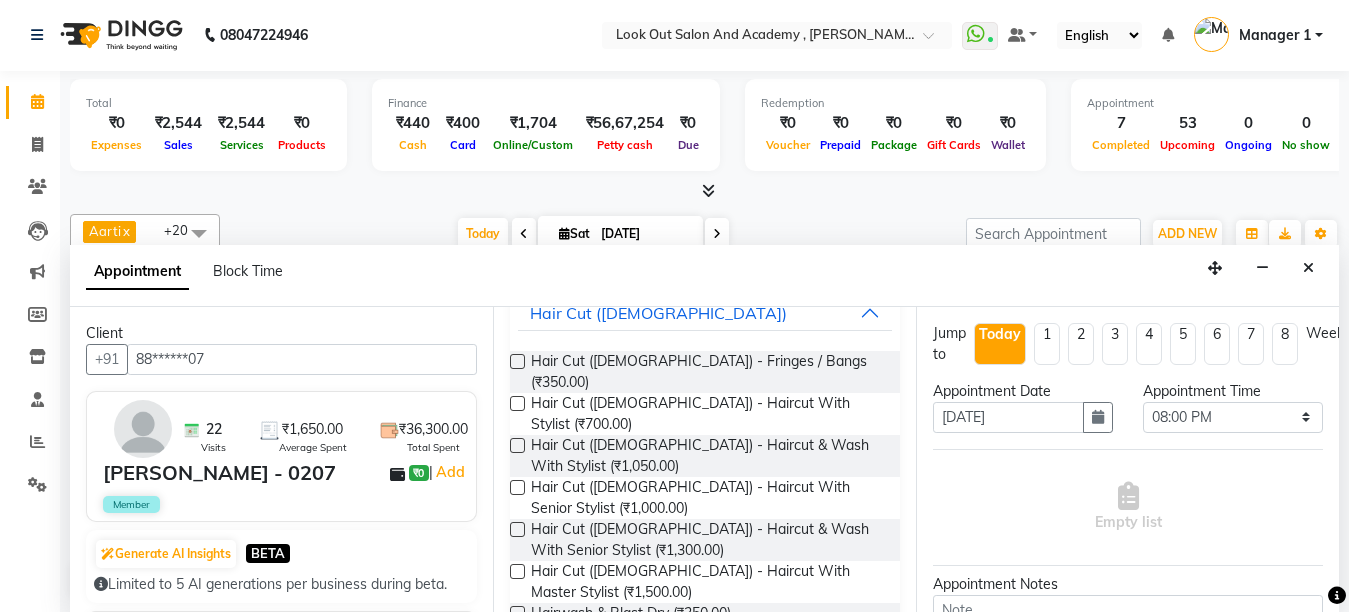 click at bounding box center (517, 571) 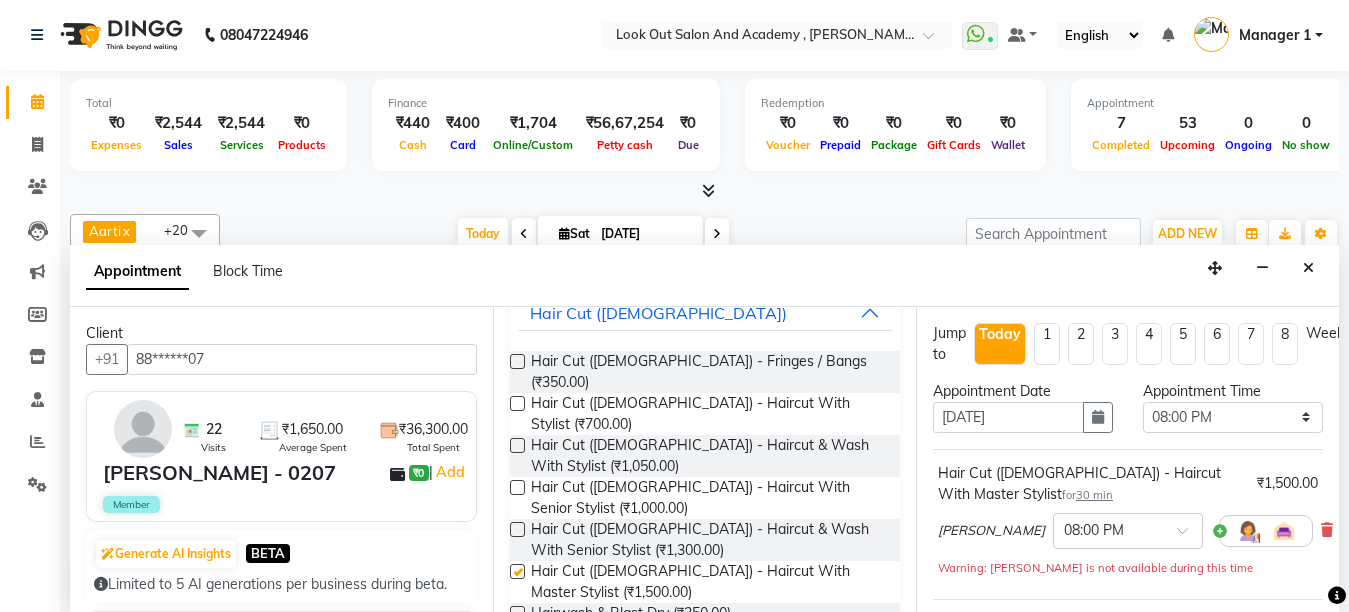 checkbox on "false" 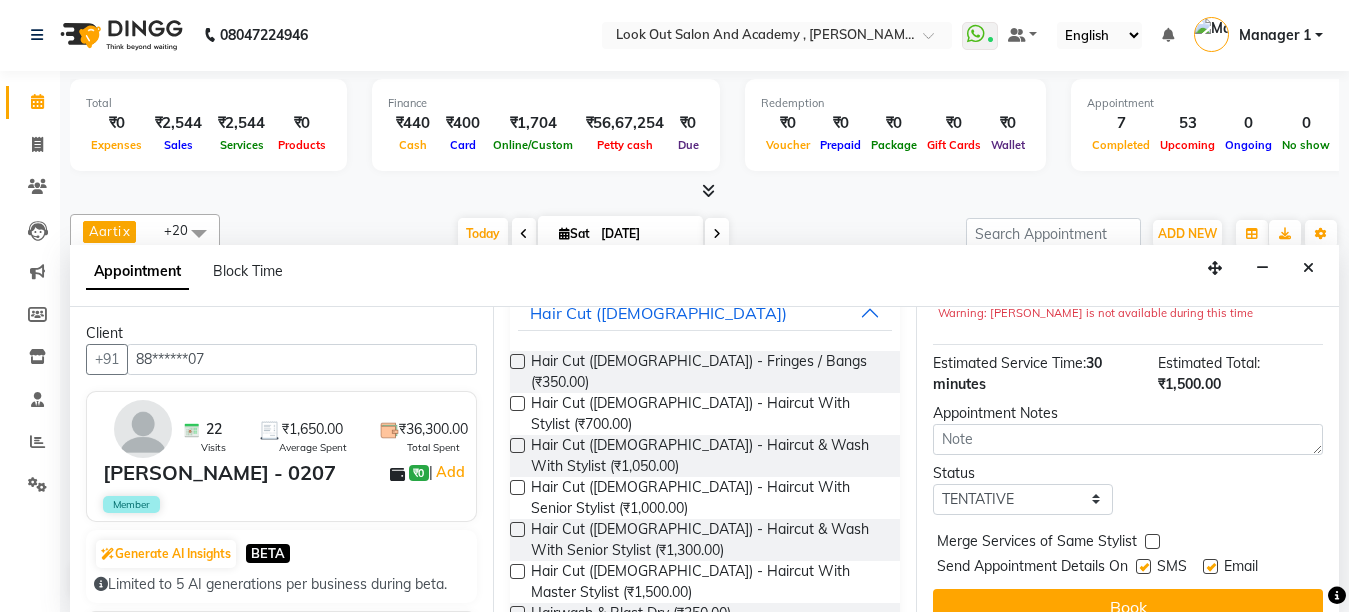 scroll, scrollTop: 304, scrollLeft: 0, axis: vertical 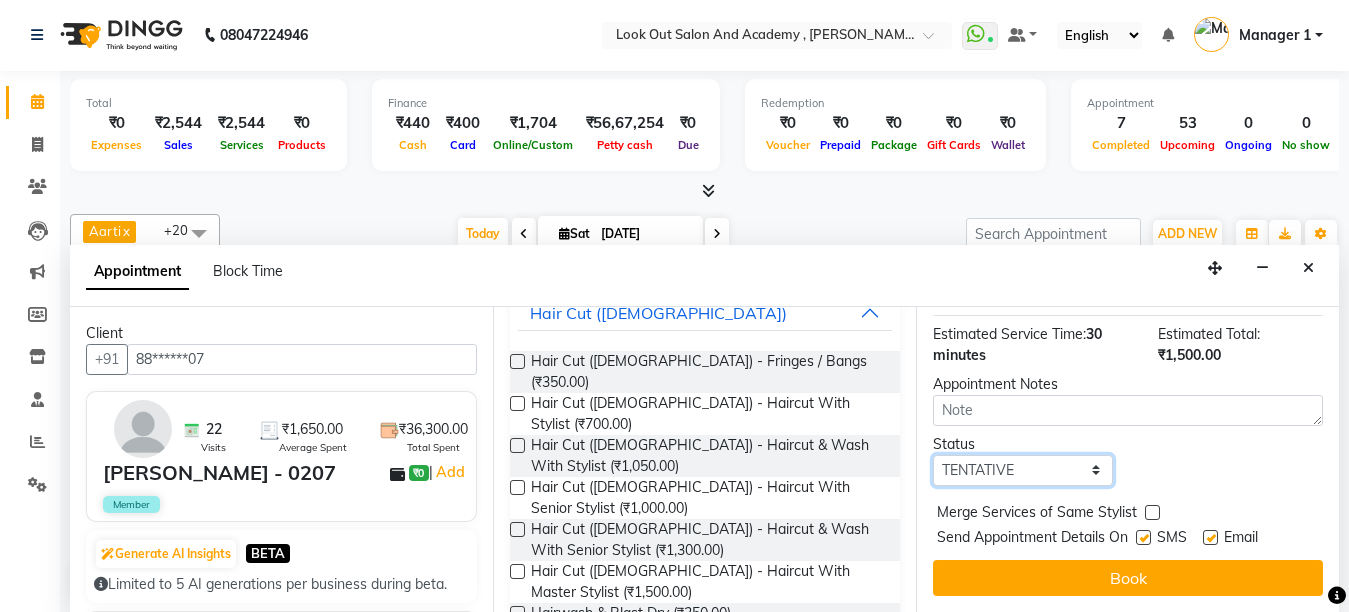 click on "Select TENTATIVE CONFIRM CHECK-IN UPCOMING" at bounding box center [1023, 470] 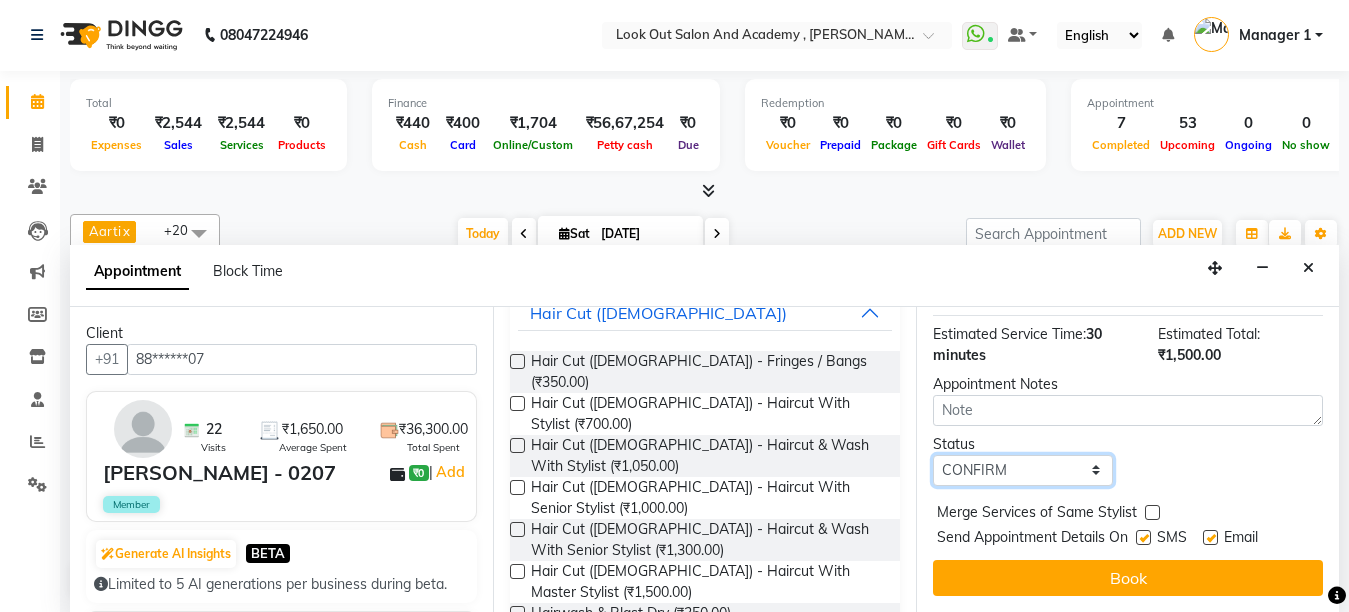 click on "Select TENTATIVE CONFIRM CHECK-IN UPCOMING" at bounding box center (1023, 470) 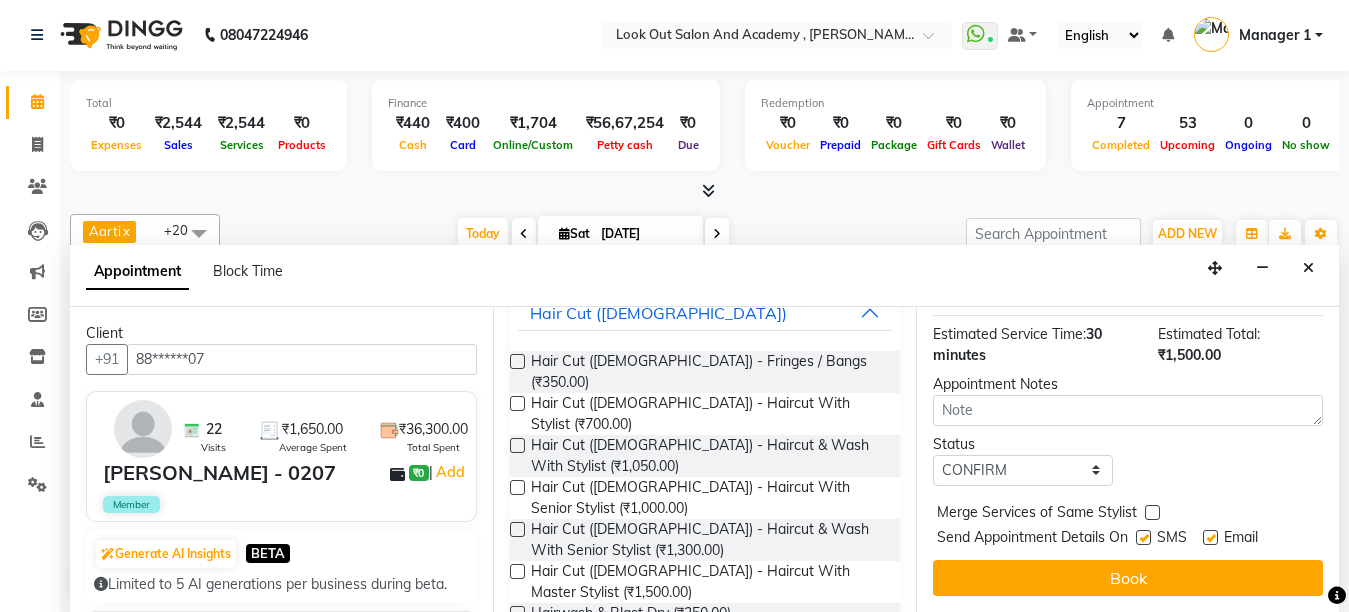click at bounding box center (1143, 537) 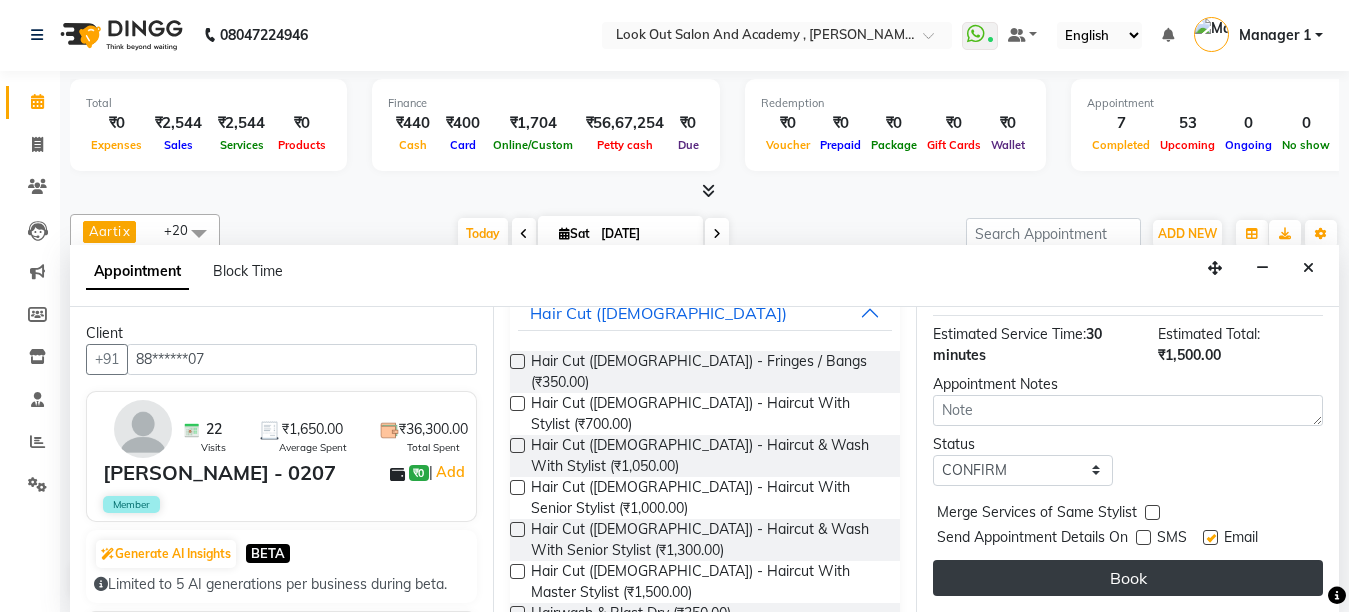 drag, startPoint x: 1211, startPoint y: 520, endPoint x: 1180, endPoint y: 544, distance: 39.20459 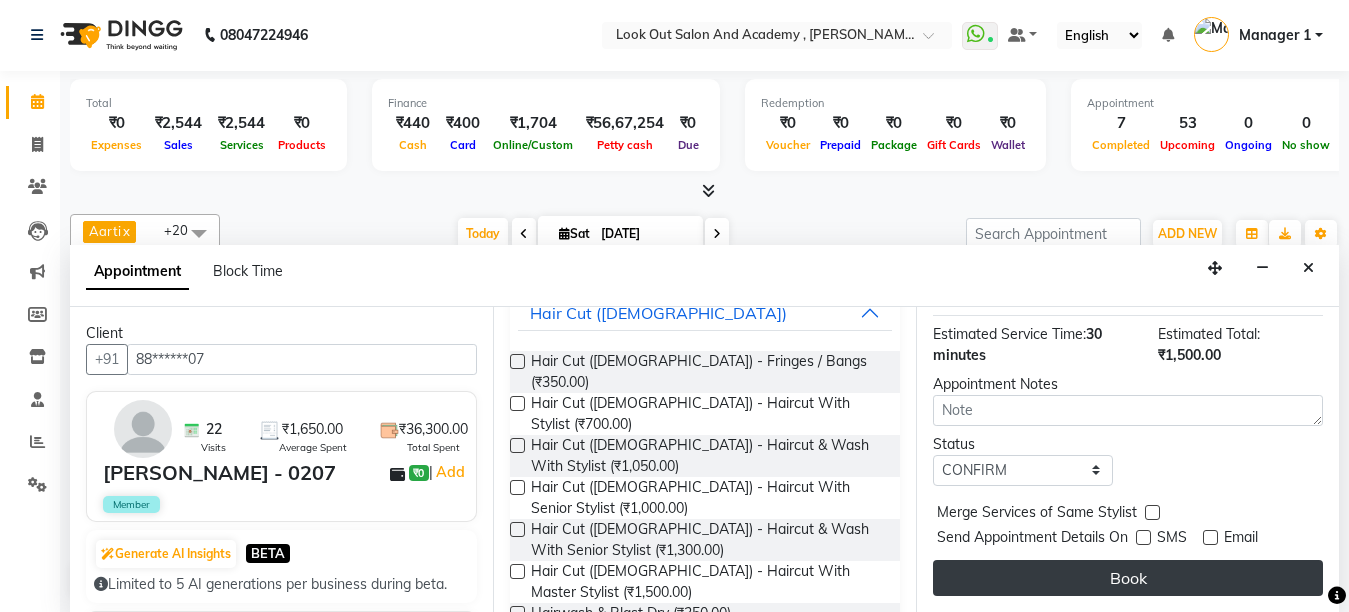 click on "Book" at bounding box center (1128, 578) 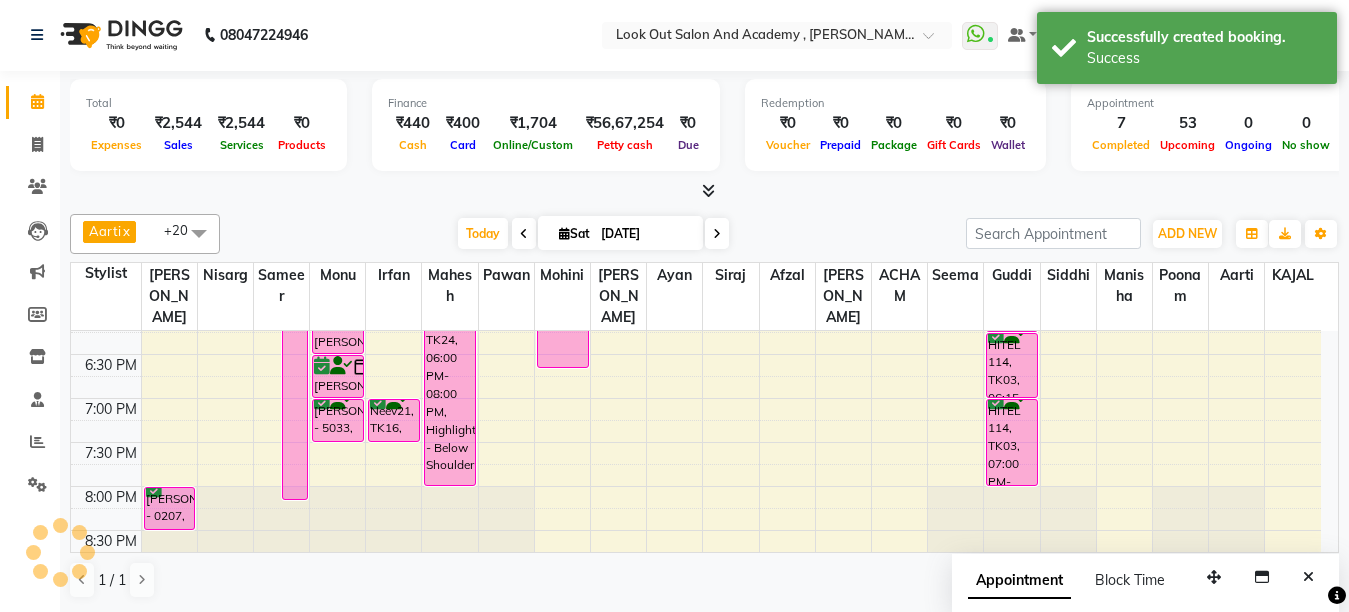 scroll, scrollTop: 0, scrollLeft: 0, axis: both 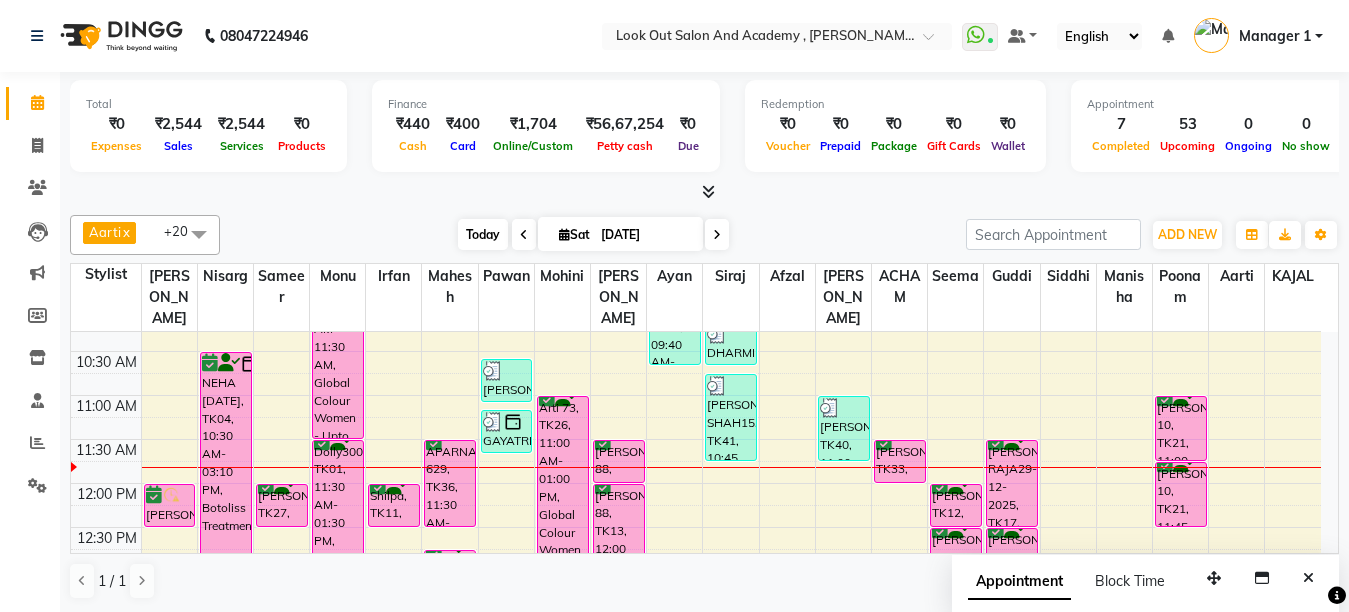 click on "Today" at bounding box center [483, 234] 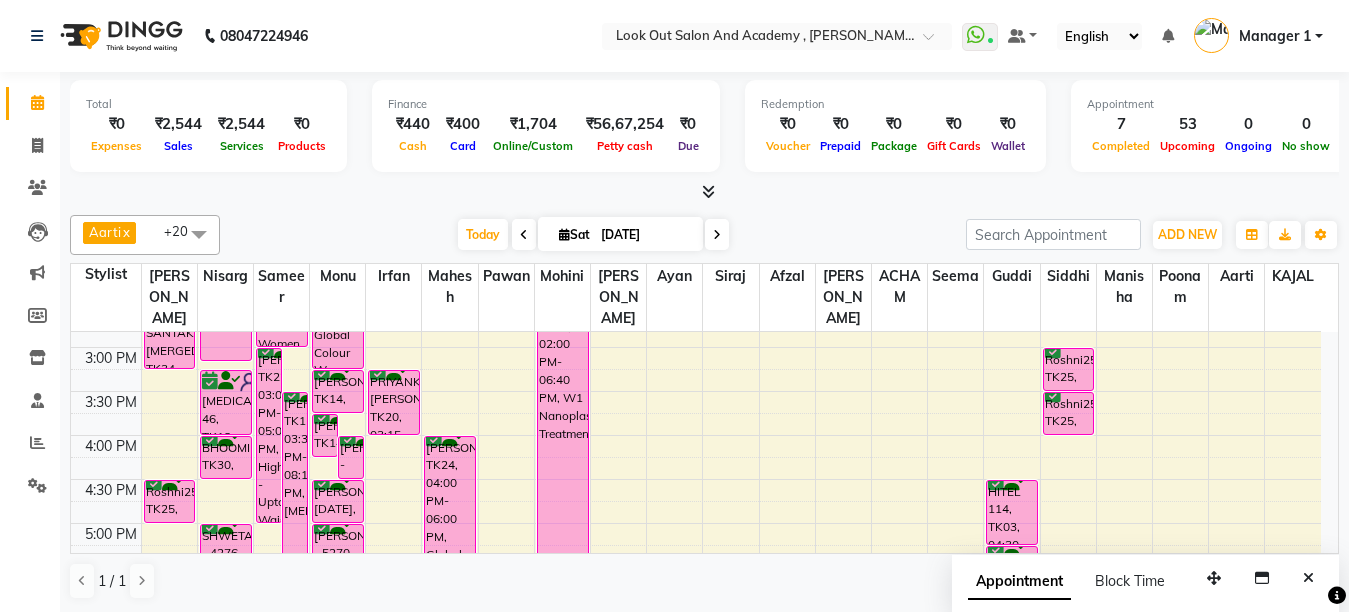 scroll, scrollTop: 500, scrollLeft: 0, axis: vertical 